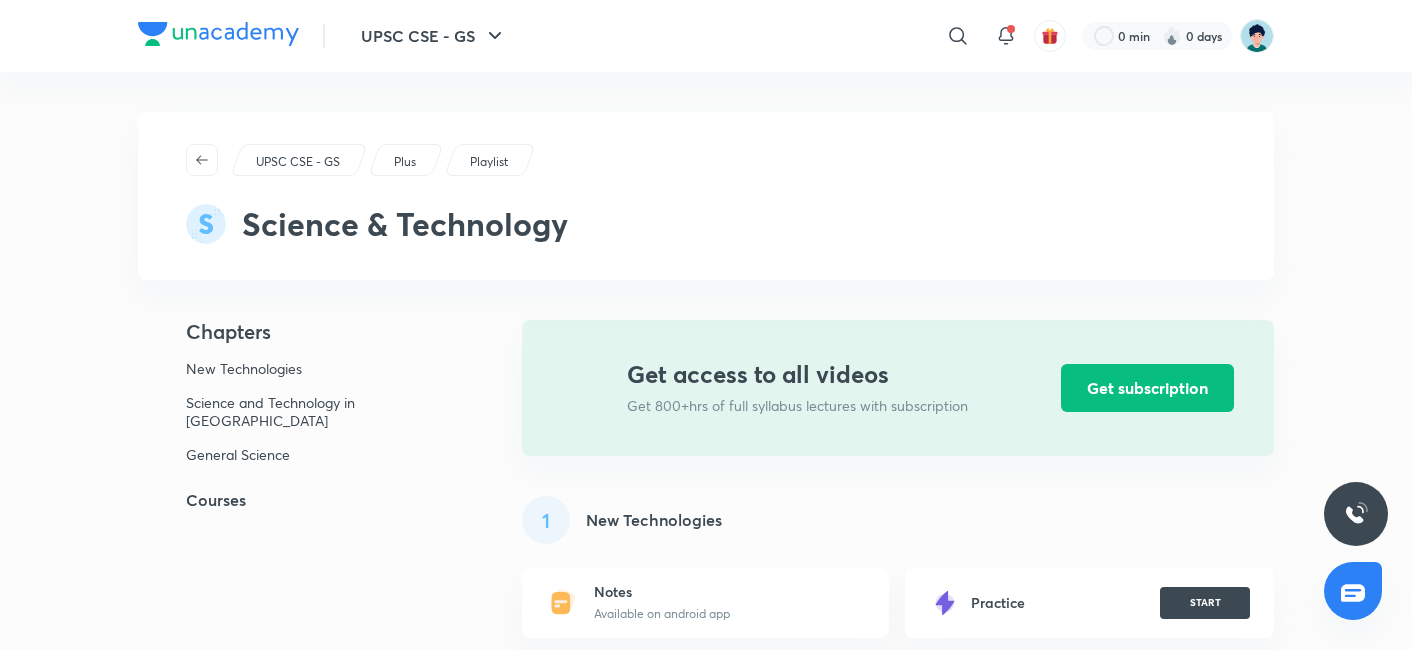 click 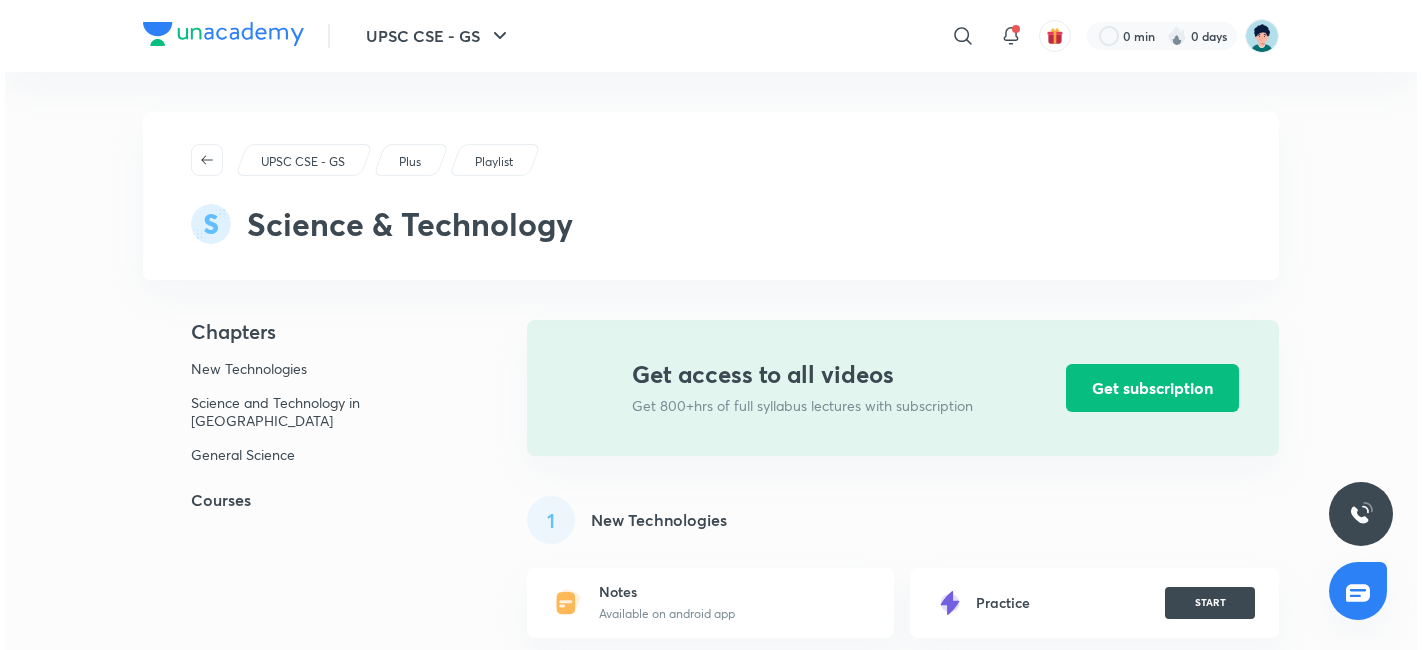 scroll, scrollTop: 1707, scrollLeft: 0, axis: vertical 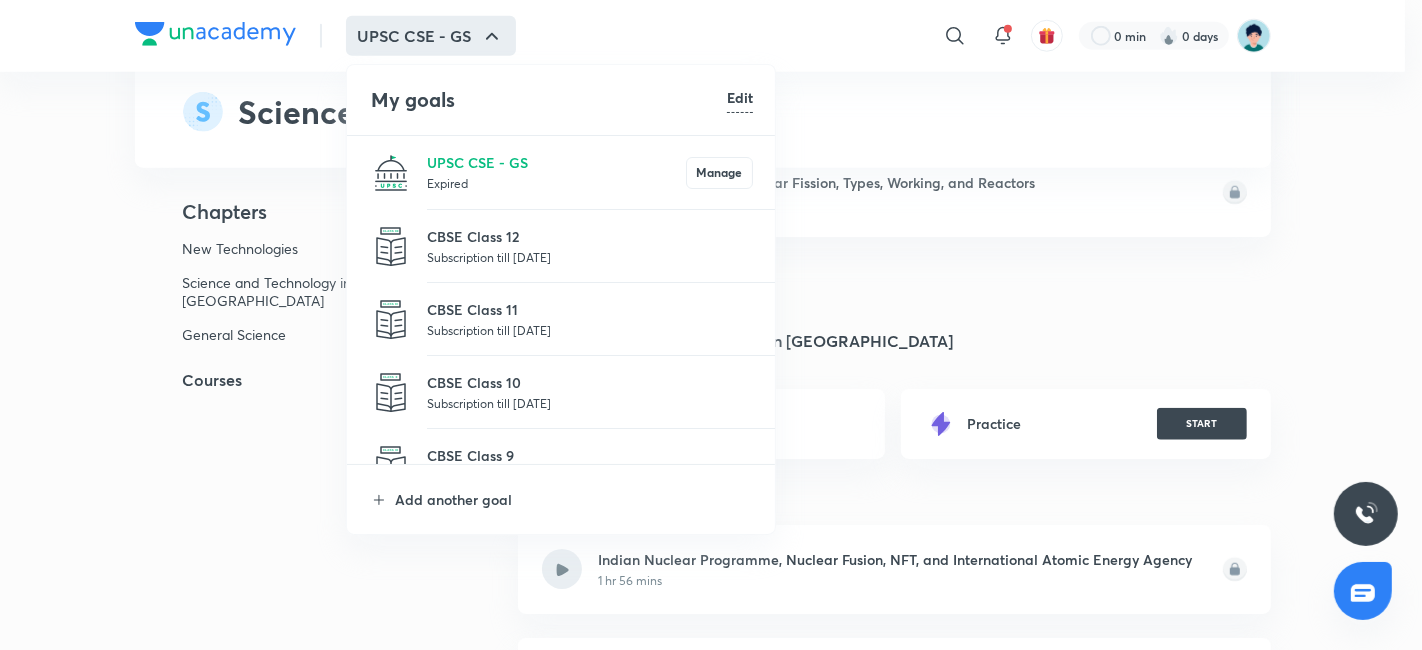 click on "Add another goal" at bounding box center (562, 499) 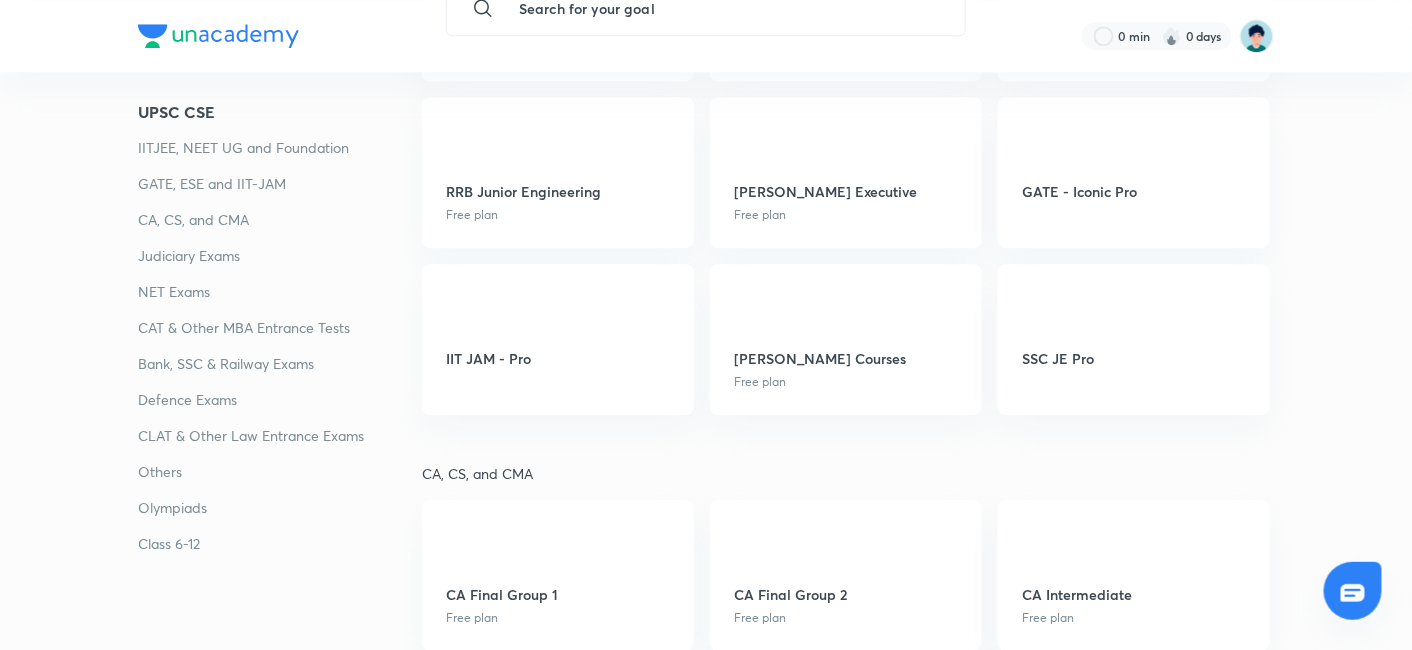 scroll, scrollTop: 0, scrollLeft: 0, axis: both 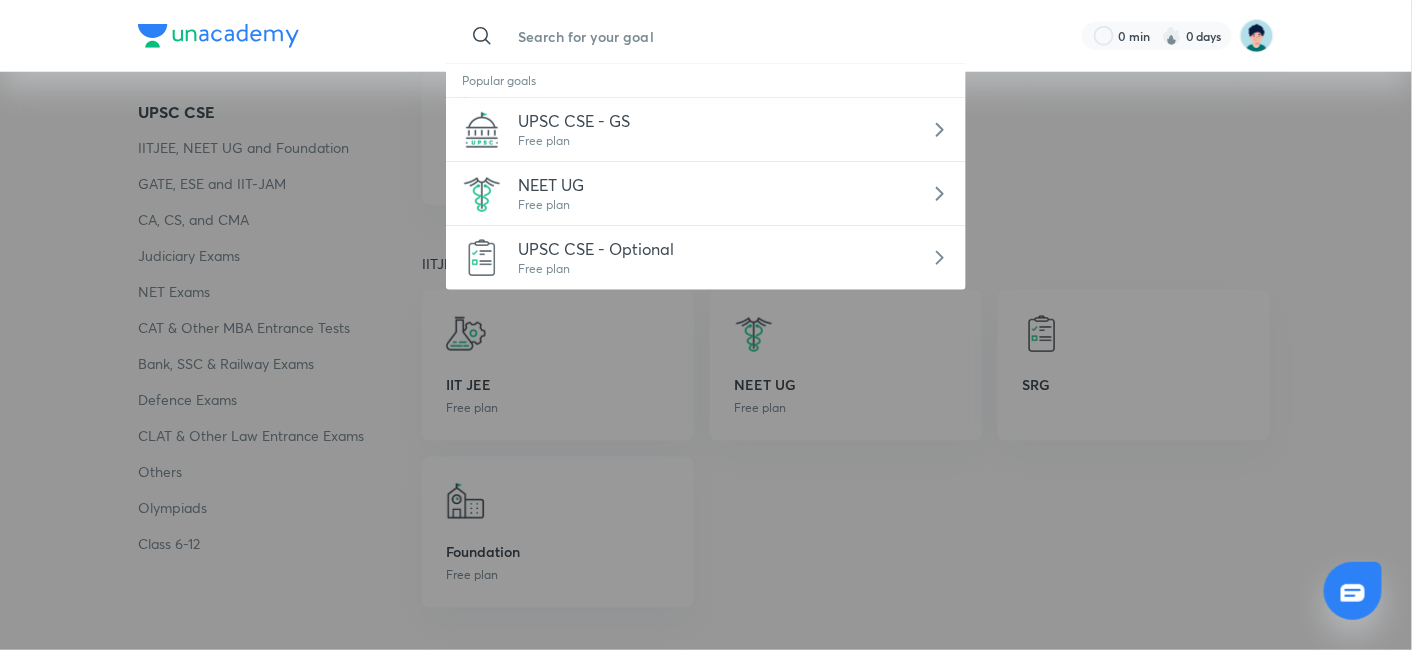 click at bounding box center (726, 36) 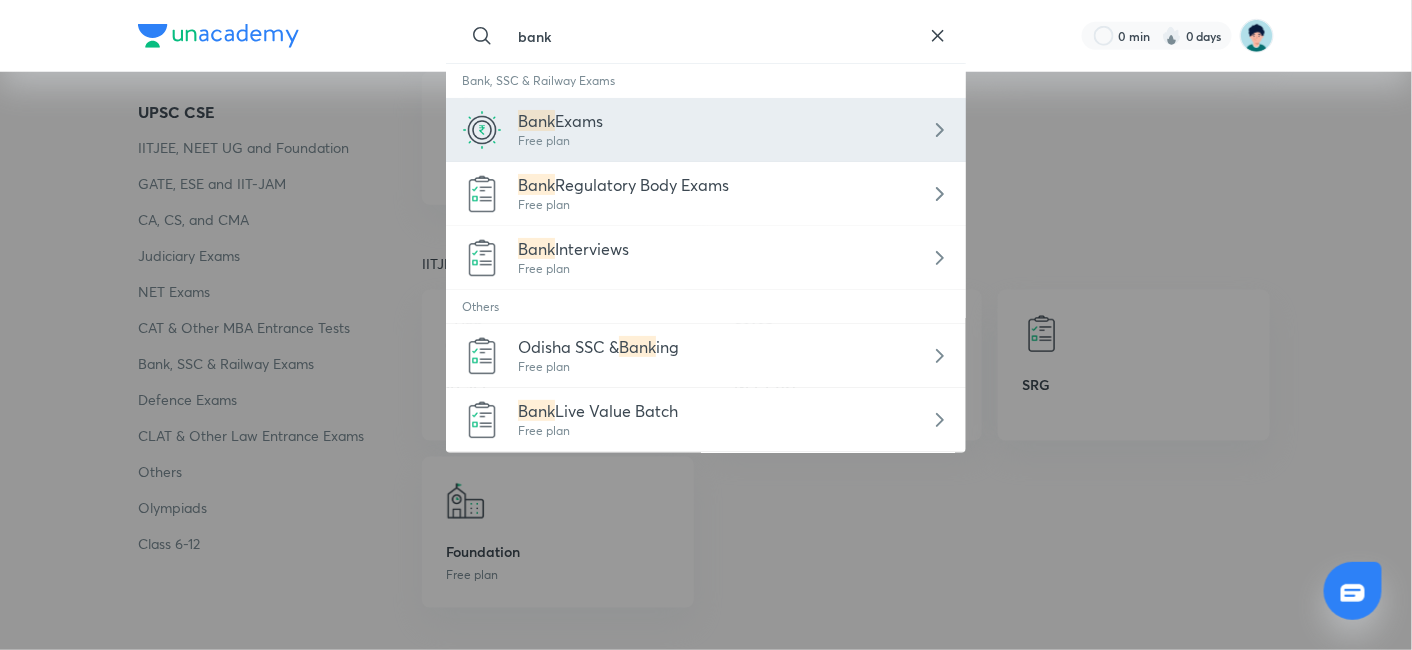 click on "Exams" at bounding box center (579, 120) 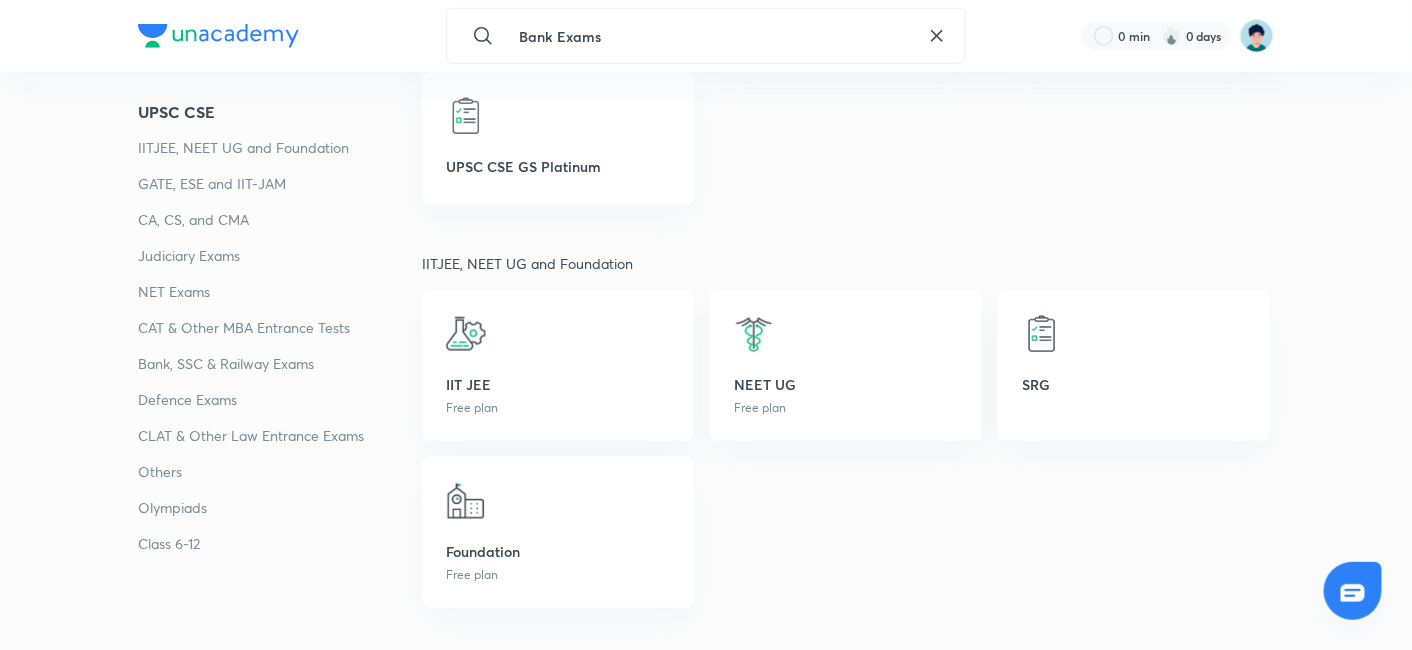 scroll, scrollTop: 314, scrollLeft: 0, axis: vertical 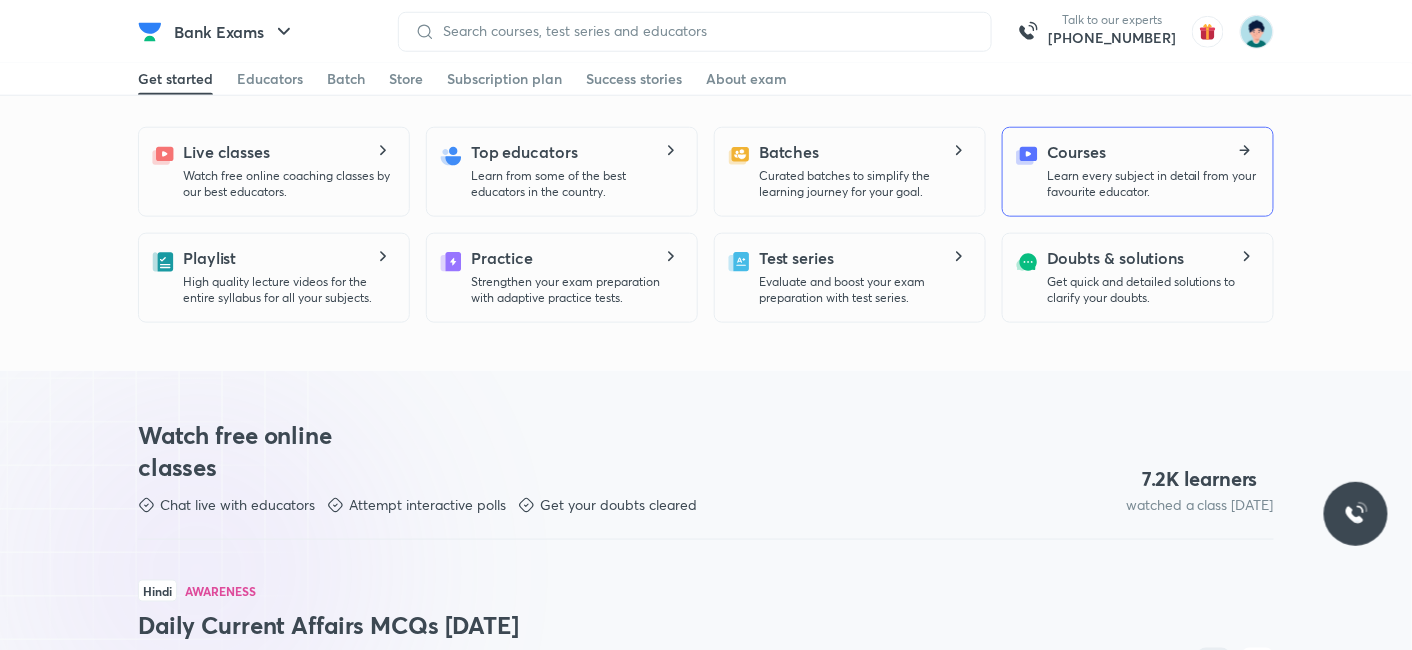 click on "Courses Learn every subject in detail from your favourite educator." at bounding box center (1152, 170) 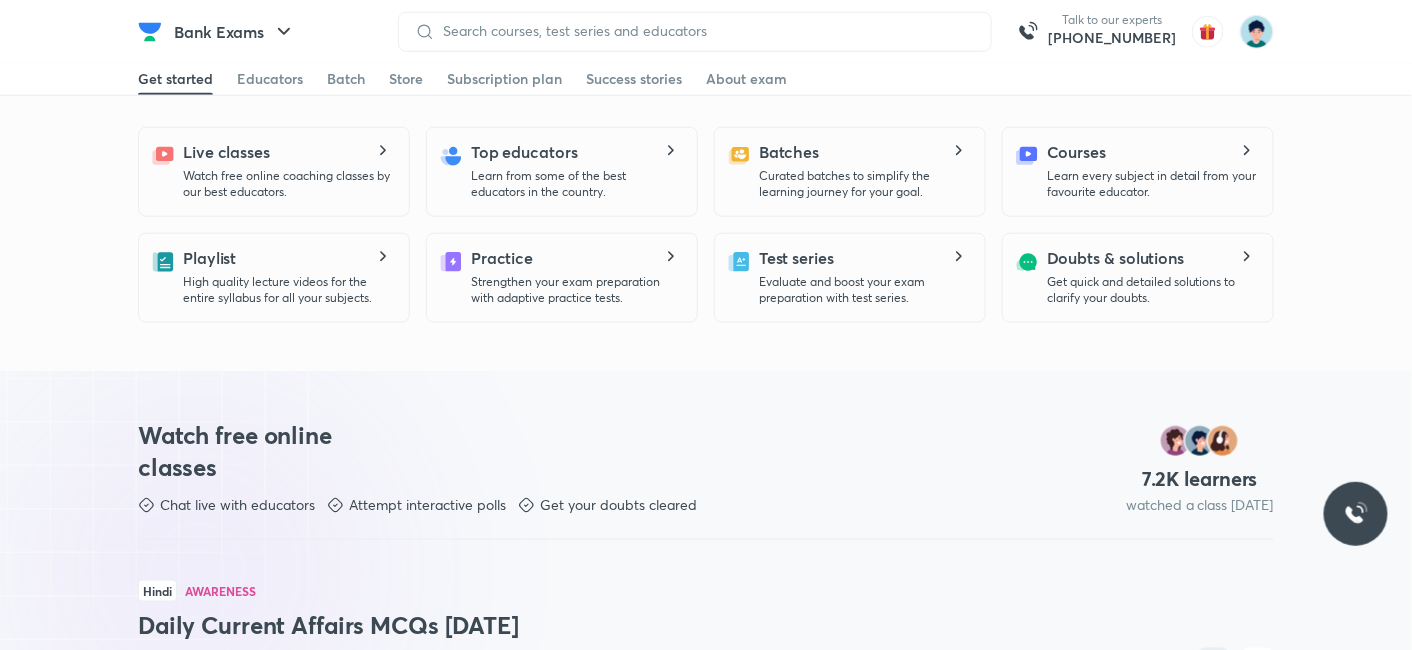 scroll, scrollTop: 0, scrollLeft: 0, axis: both 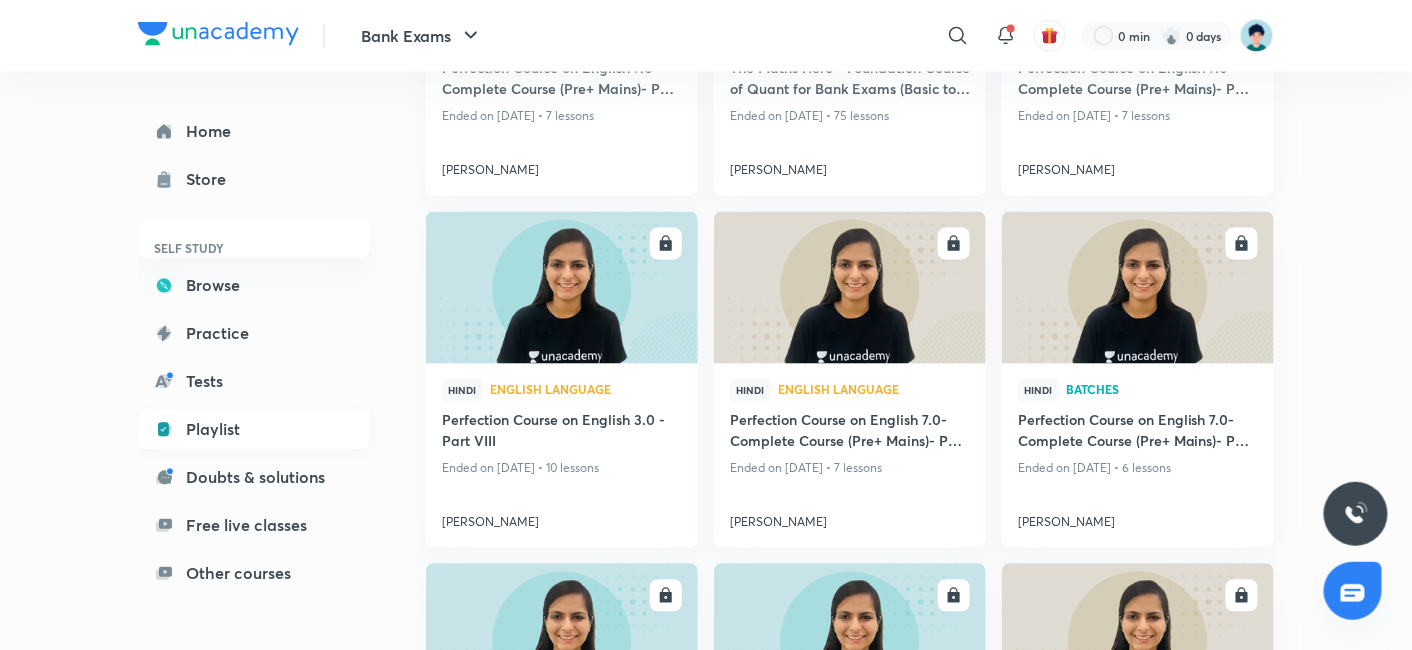 click on "Playlist" at bounding box center [254, 430] 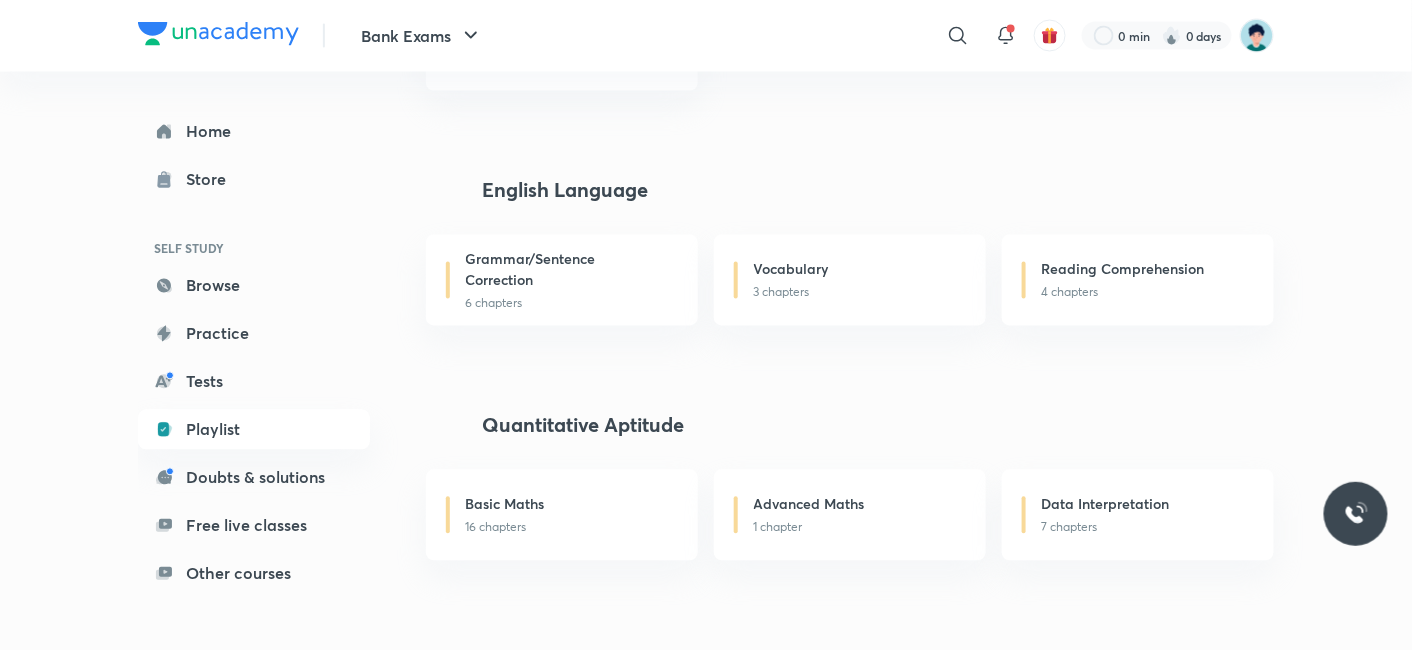 scroll, scrollTop: 0, scrollLeft: 0, axis: both 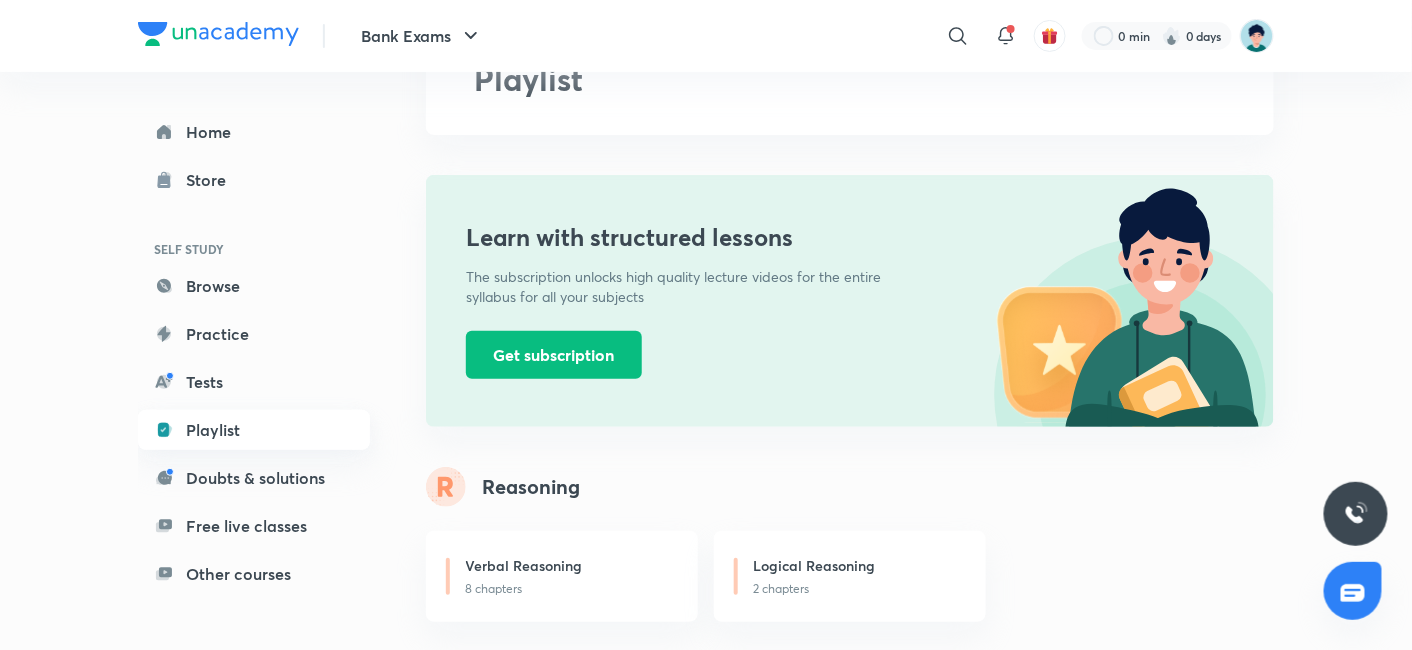 click on "Playlist" at bounding box center [254, 430] 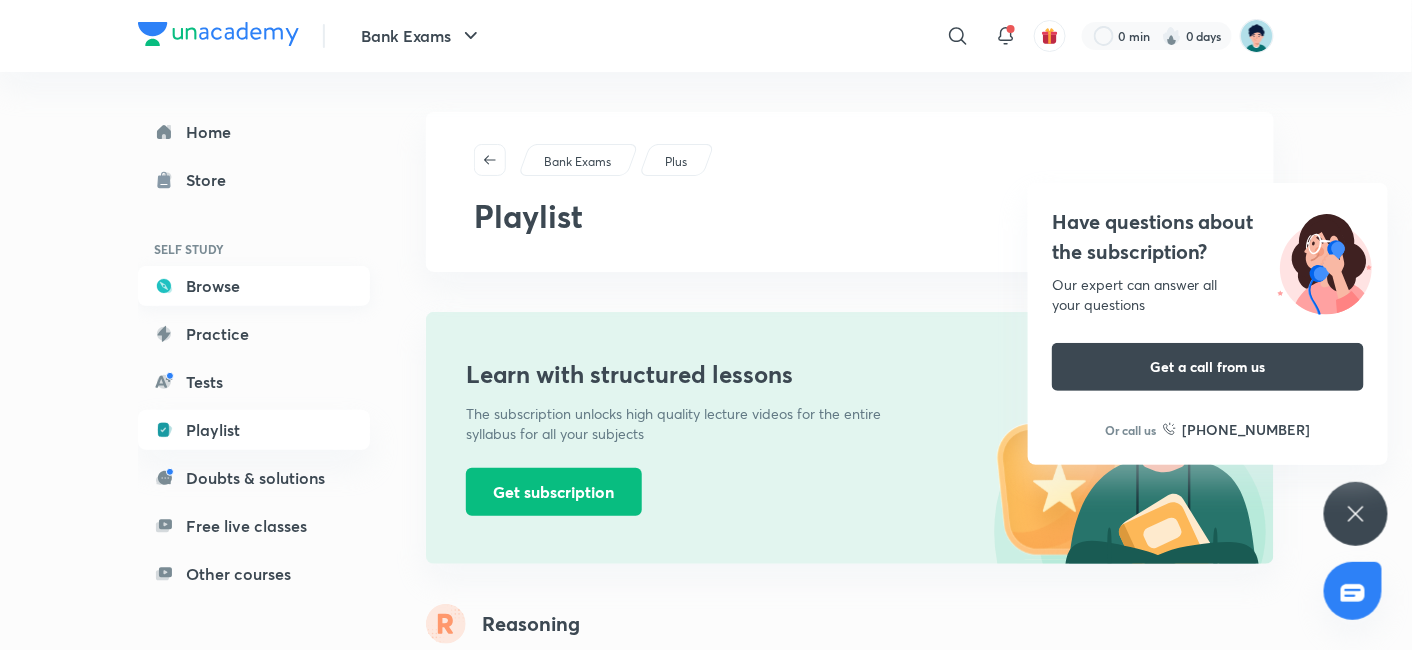 click on "Browse" at bounding box center [254, 286] 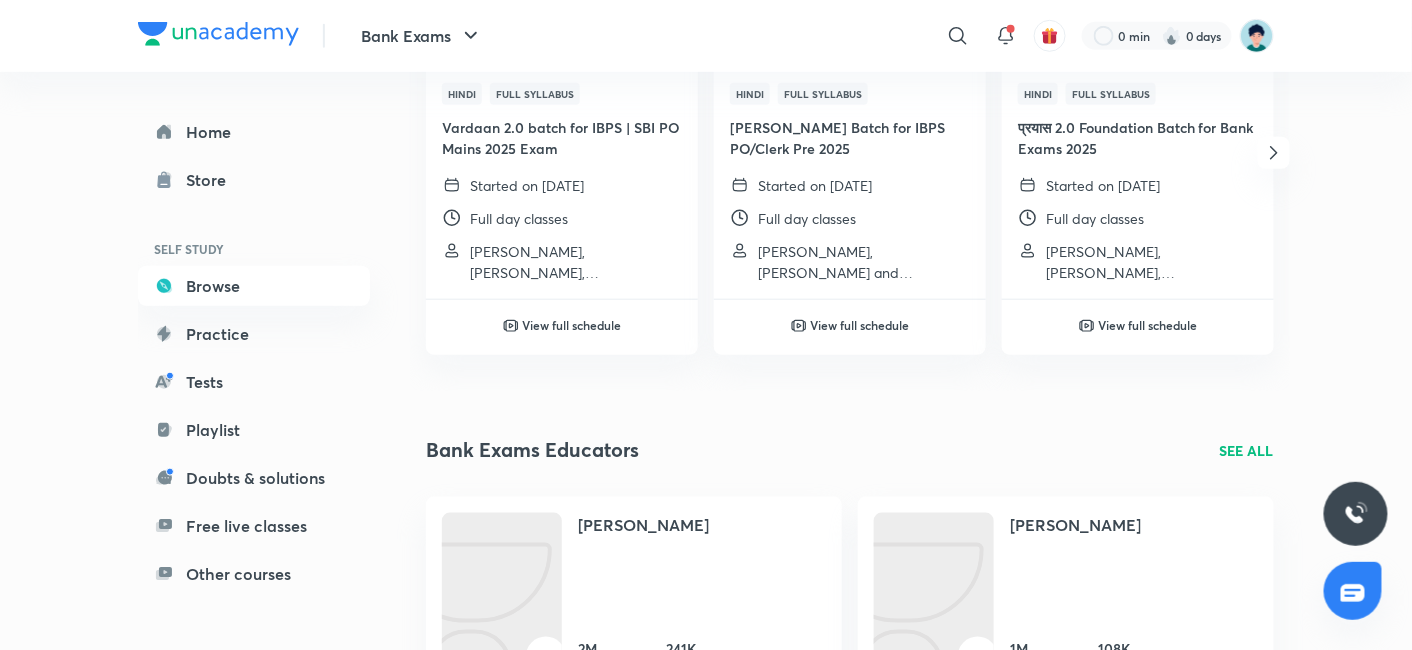 scroll, scrollTop: 568, scrollLeft: 0, axis: vertical 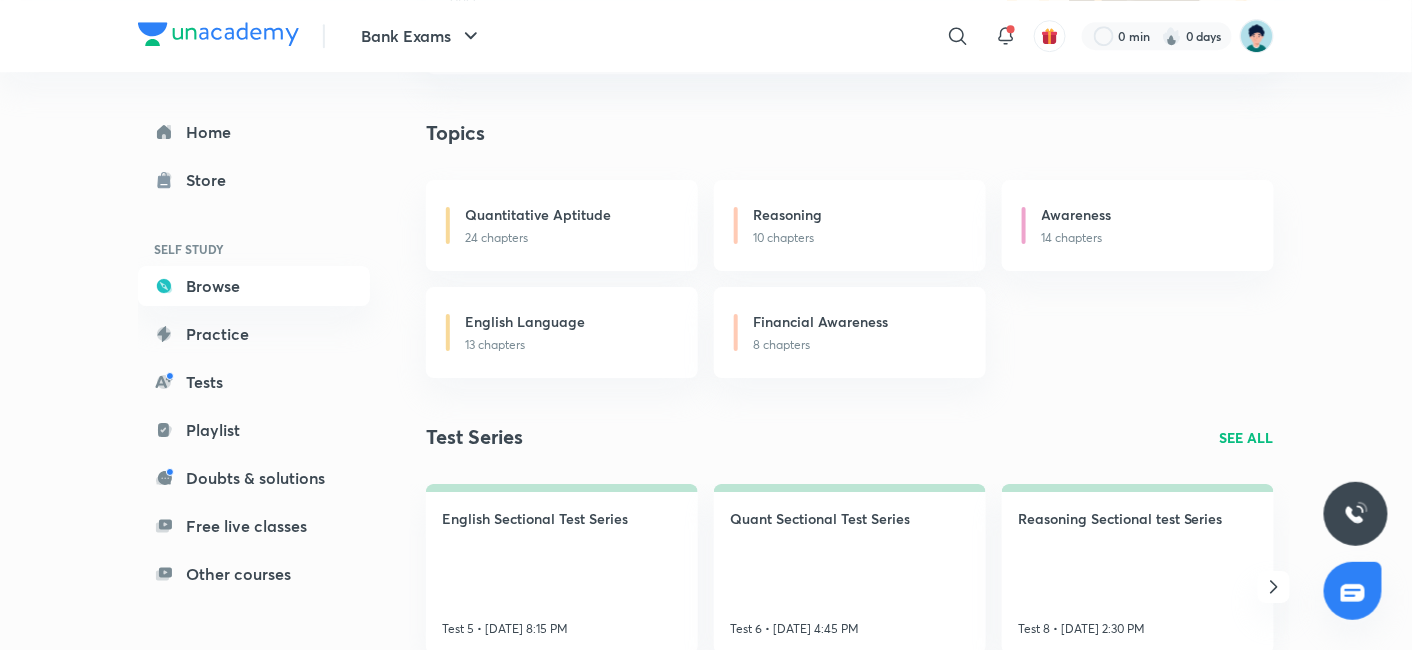 click on "Bank Exams Continue learning SEE ALL ENROLL Hinglish Batches Lakshya 2.0 | DI Mains Course SBI, IBPS, RRB, RBI Mains Exam 2024 | Part - II Ended on Jun 22, 2024 • 20 lessons Arun Singh Rawat ENROLL Hindi English Language Perfection Course on English 3.0 - Part I Ended on Aug 14, 2022 • 10 lessons Nimisha Bansal ENROLL Hindi Reasoning Course on Reasoning for IBPS RRB, PO and Clerk 2023 (Pre + Mains) Exams Ended on Jun 30, 2023 • 9 lessons Sanjay Singh ENROLL Hindi Awareness Complete Course on General Awareness for SBI PO 2021 Ended on May 22, 2021 • 11 lessons Ruhi Shaikh See All Batches for syllabus completion SEE ALL Hindi Full Syllabus Vardaan 2.0 batch for IBPS | SBI PO Mains 2025 Exam Started on 8 Jul 2025 Full day classes Abhijeet Mishra, Vishal Parihar, Puneet Kumar Sharma and 1 more View full schedule Hindi Full Syllabus Nishchay Batch for IBPS PO/Clerk Pre 2025 Started on 4 Jul 2025 Full day classes Vishal Parihar, Puneet Kumar Sharma and Sumit Kumar Verma View full schedule Hindi Hindi 2M 1M" at bounding box center (850, 339) 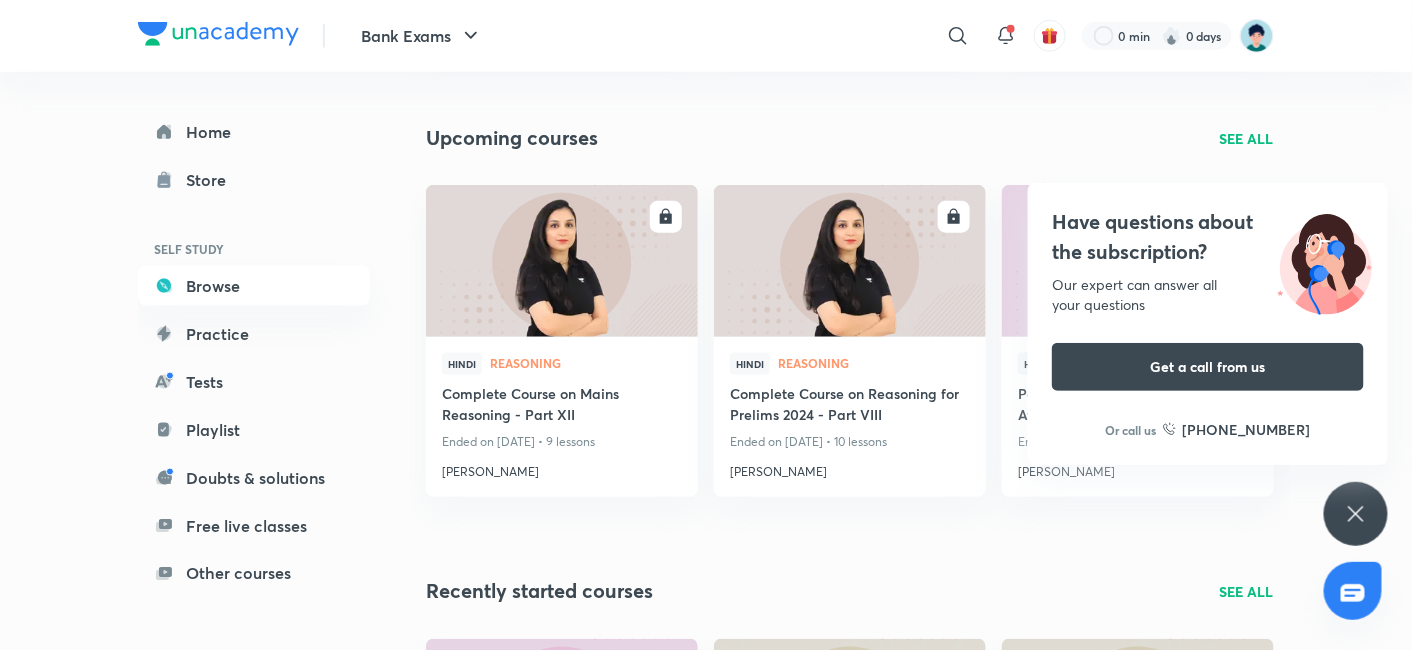 scroll, scrollTop: 3035, scrollLeft: 0, axis: vertical 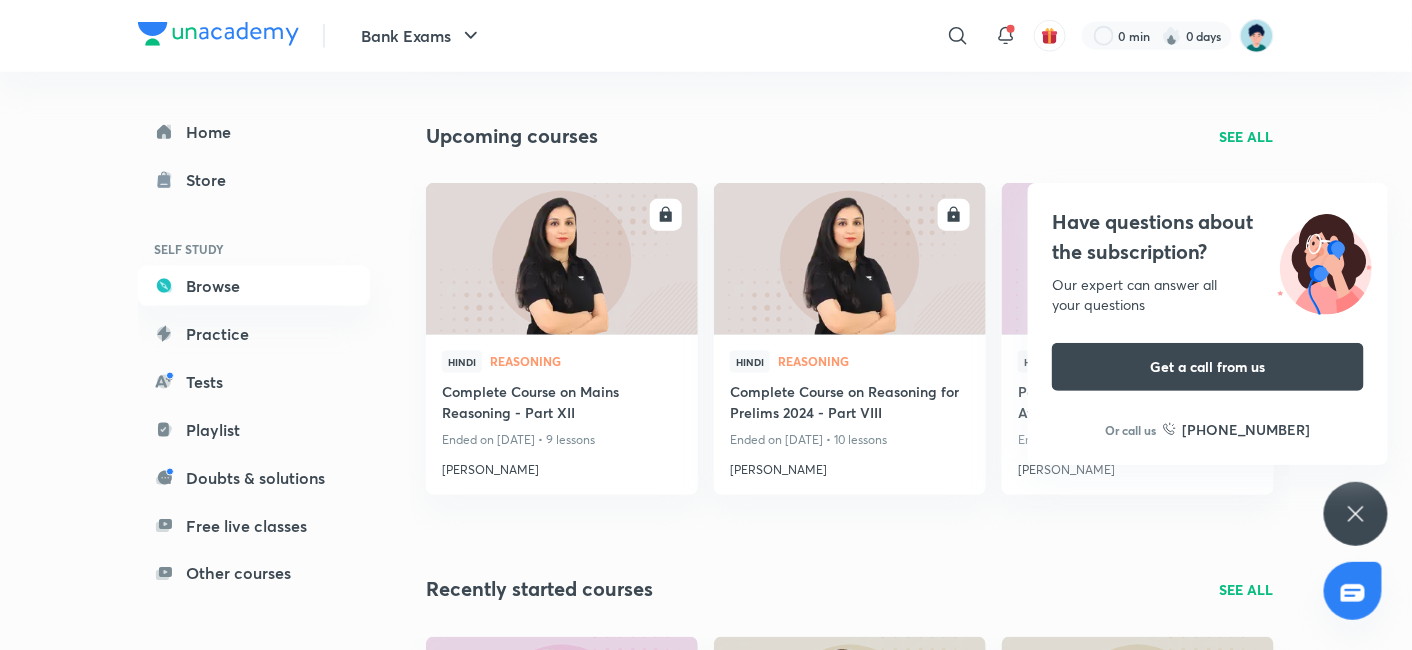 click on "Bank Exams Continue learning SEE ALL ENROLL Hinglish Batches Lakshya 2.0 | DI Mains Course SBI, IBPS, RRB, RBI Mains Exam 2024 | Part - II Ended on Jun 22, 2024 • 20 lessons Arun Singh Rawat ENROLL Hindi English Language Perfection Course on English 3.0 - Part I Ended on Aug 14, 2022 • 10 lessons Nimisha Bansal ENROLL Hindi Reasoning Course on Reasoning for IBPS RRB, PO and Clerk 2023 (Pre + Mains) Exams Ended on Jun 30, 2023 • 9 lessons Sanjay Singh ENROLL Hindi Awareness Complete Course on General Awareness for SBI PO 2021 Ended on May 22, 2021 • 11 lessons Ruhi Shaikh See All Batches for syllabus completion SEE ALL Hindi Full Syllabus Vardaan 2.0 batch for IBPS | SBI PO Mains 2025 Exam Started on 8 Jul 2025 Full day classes Abhijeet Mishra, Vishal Parihar, Puneet Kumar Sharma and 1 more View full schedule Hindi Full Syllabus Nishchay Batch for IBPS PO/Clerk Pre 2025 Started on 4 Jul 2025 Full day classes Vishal Parihar, Puneet Kumar Sharma and Sumit Kumar Verma View full schedule Hindi Hindi 2M 1M" at bounding box center [850, -728] 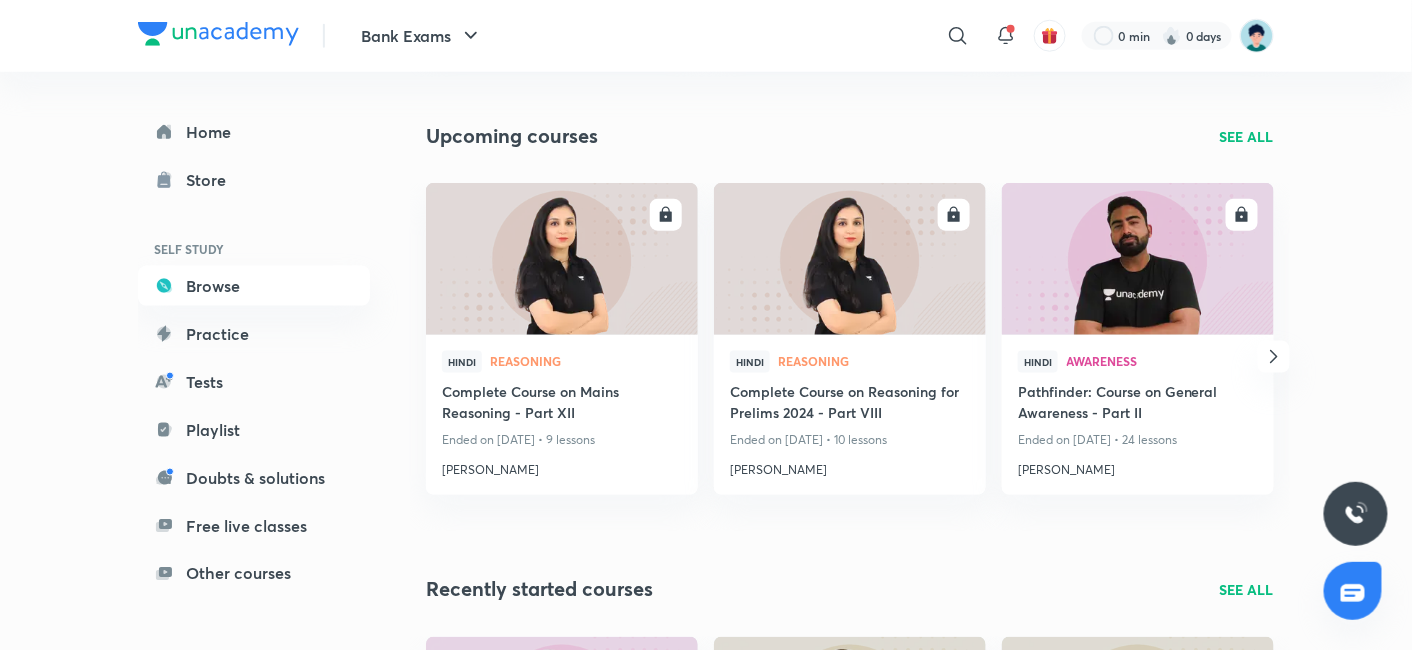 click on "Bank Exams Continue learning SEE ALL ENROLL Hinglish Batches Lakshya 2.0 | DI Mains Course SBI, IBPS, RRB, RBI Mains Exam 2024 | Part - II Ended on Jun 22, 2024 • 20 lessons Arun Singh Rawat ENROLL Hindi English Language Perfection Course on English 3.0 - Part I Ended on Aug 14, 2022 • 10 lessons Nimisha Bansal ENROLL Hindi Reasoning Course on Reasoning for IBPS RRB, PO and Clerk 2023 (Pre + Mains) Exams Ended on Jun 30, 2023 • 9 lessons Sanjay Singh ENROLL Hindi Awareness Complete Course on General Awareness for SBI PO 2021 Ended on May 22, 2021 • 11 lessons Ruhi Shaikh See All Batches for syllabus completion SEE ALL Hindi Full Syllabus Vardaan 2.0 batch for IBPS | SBI PO Mains 2025 Exam Started on 8 Jul 2025 Full day classes Abhijeet Mishra, Vishal Parihar, Puneet Kumar Sharma and 1 more View full schedule Hindi Full Syllabus Nishchay Batch for IBPS PO/Clerk Pre 2025 Started on 4 Jul 2025 Full day classes Vishal Parihar, Puneet Kumar Sharma and Sumit Kumar Verma View full schedule Hindi Hindi 2M 1M" at bounding box center (850, -728) 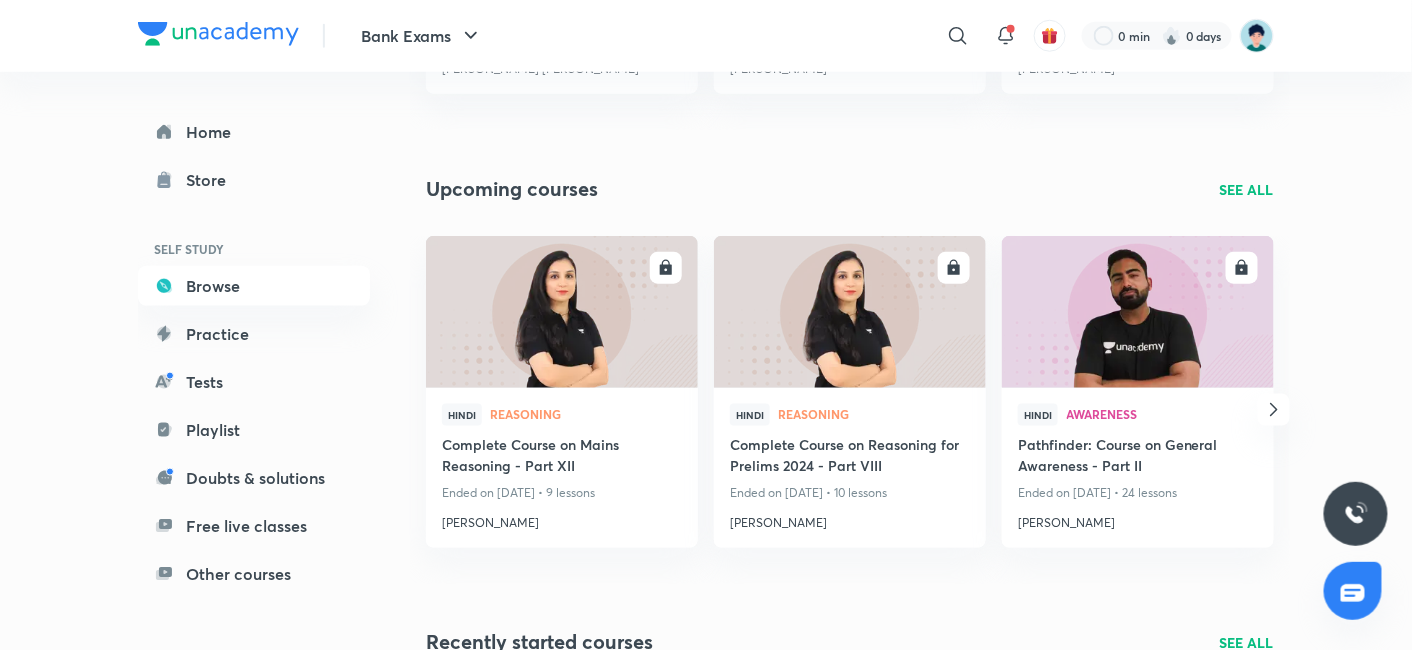 scroll, scrollTop: 2938, scrollLeft: 0, axis: vertical 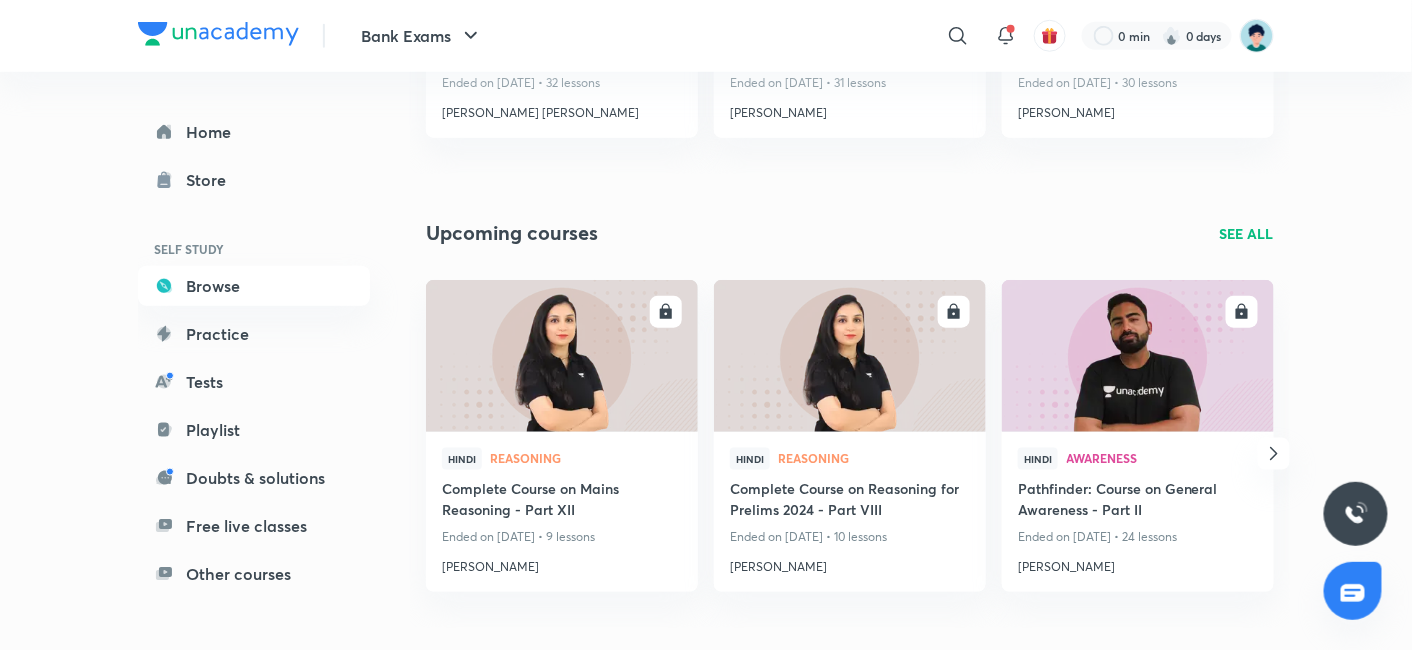 click on "SEE ALL" at bounding box center (1247, 233) 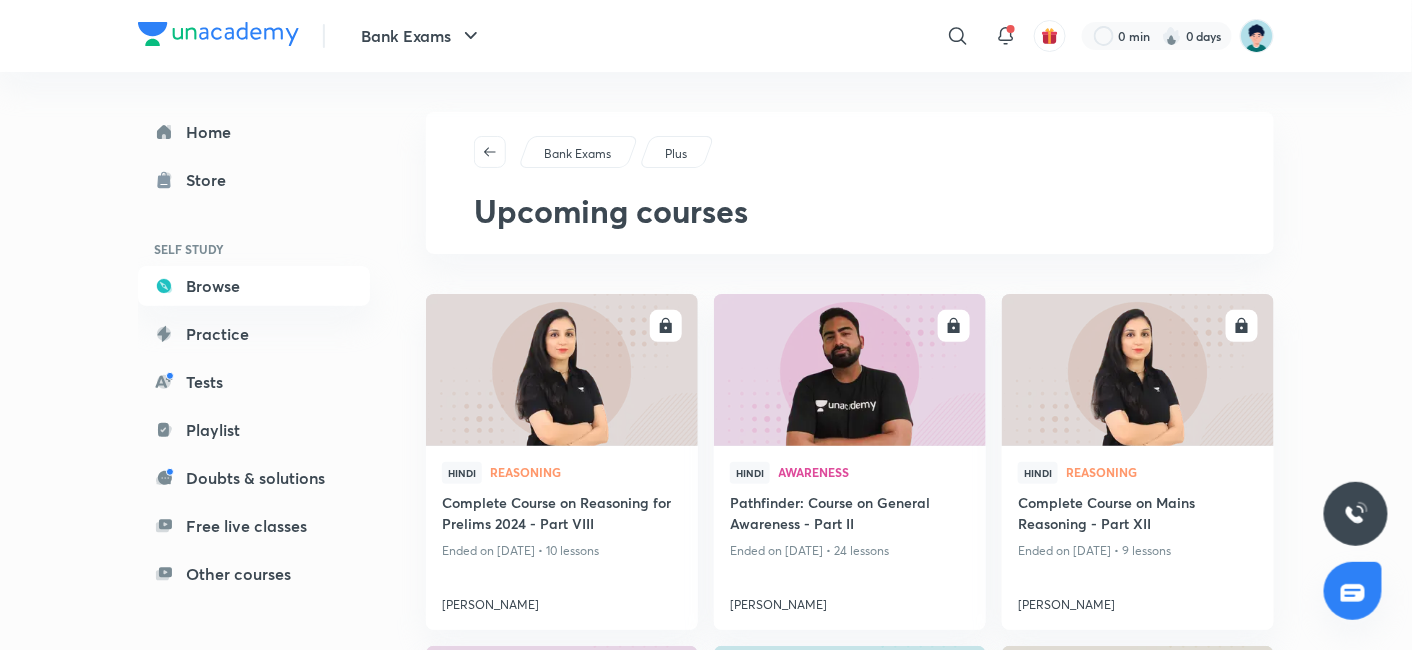 scroll, scrollTop: 568, scrollLeft: 0, axis: vertical 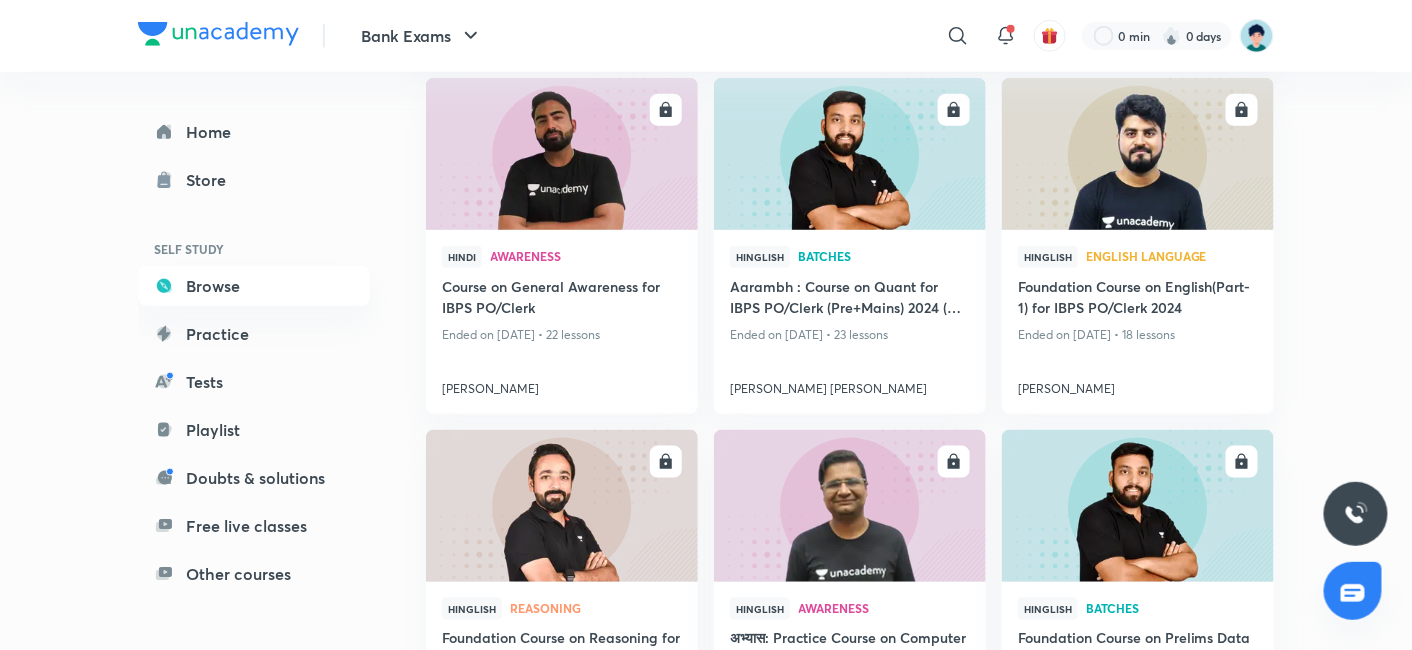 click on "Bank Exams ​ 0 min 0 days Home Store SELF STUDY Browse Practice Tests Playlist Doubts & solutions Free live classes Other courses Bank Exams Plus Upcoming courses ENROLL Hindi Reasoning Complete Course on Reasoning for Prelims 2024 - Part VIII Ended on May 22, 2024 • 10 lessons Shaifali Bansal ENROLL Hindi Awareness Pathfinder: Course on General Awareness - Part II Ended on Jun 3, 2024 • 24 lessons Abhijeet Mishra ENROLL Hindi Reasoning Complete Course on Mains Reasoning - Part XII Ended on May 21, 2024 • 9 lessons Shaifali Bansal ENROLL Hindi Awareness Course on General Awareness for IBPS PO/Clerk Ended on Jun 14, 2024 • 22 lessons Abhijeet Mishra ENROLL Hinglish Batches Aarambh : Course on Quant for IBPS PO/Clerk (Pre+Mains) 2024 ( Speed Maths ) Ended on Jul 18, 2024 • 23 lessons Arun Singh Rawat ENROLL Hinglish English Language Foundation Course on English(Part-1) for IBPS PO/Clerk 2024 Ended on May 31, 2024 • 18 lessons Vishal Parihar ENROLL Hinglish Reasoning Puneet Kumar Sharma ENROLL" at bounding box center (706, 281) 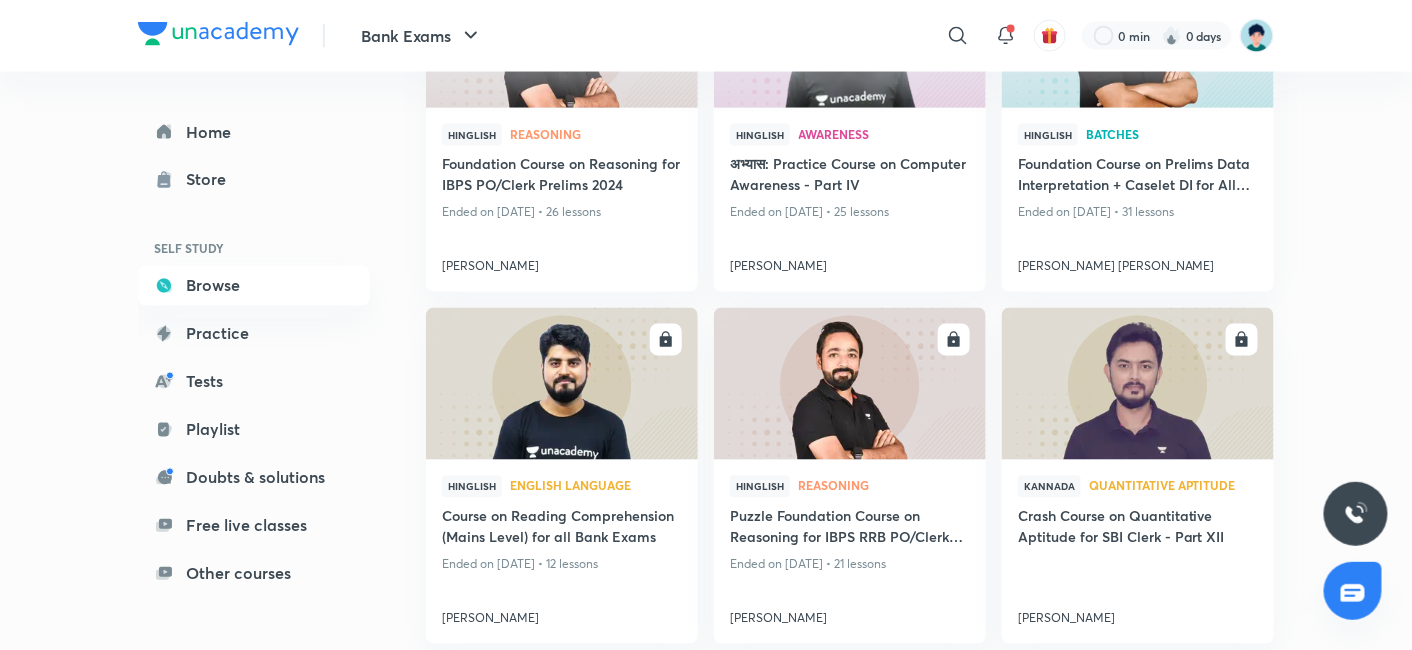 scroll, scrollTop: 1047, scrollLeft: 0, axis: vertical 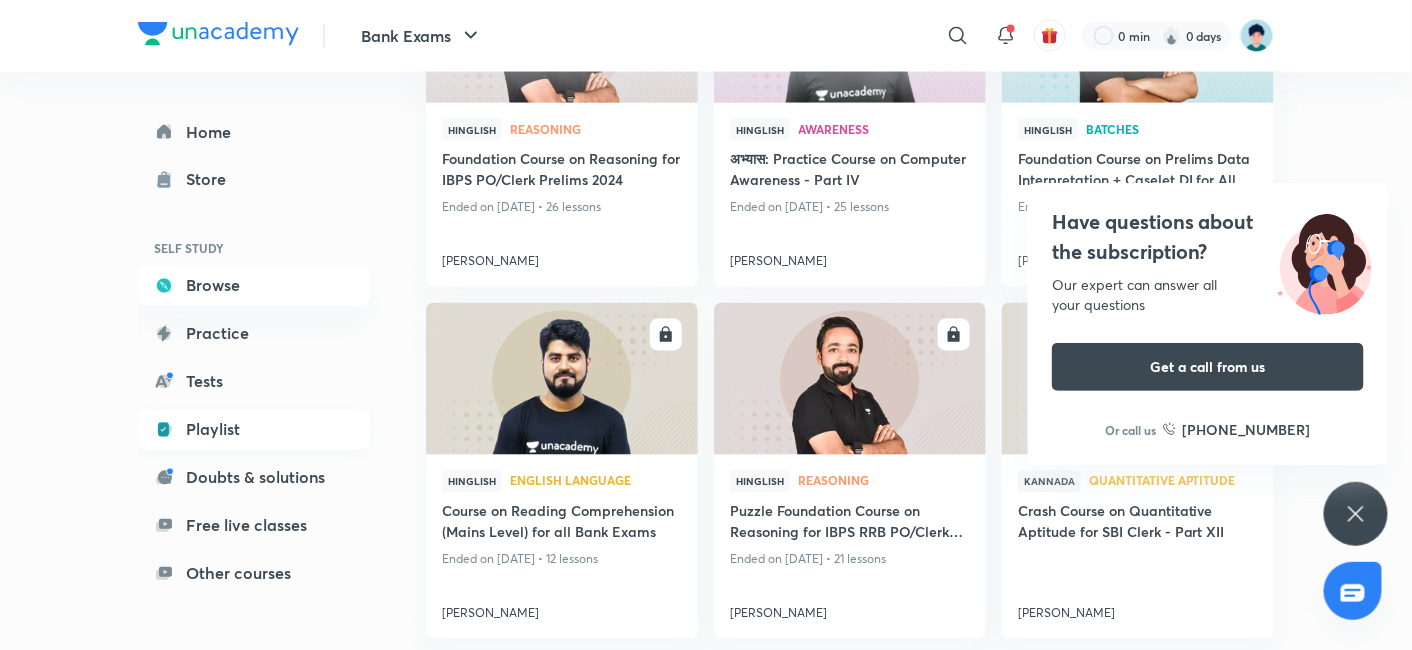 click on "Playlist" at bounding box center [254, 430] 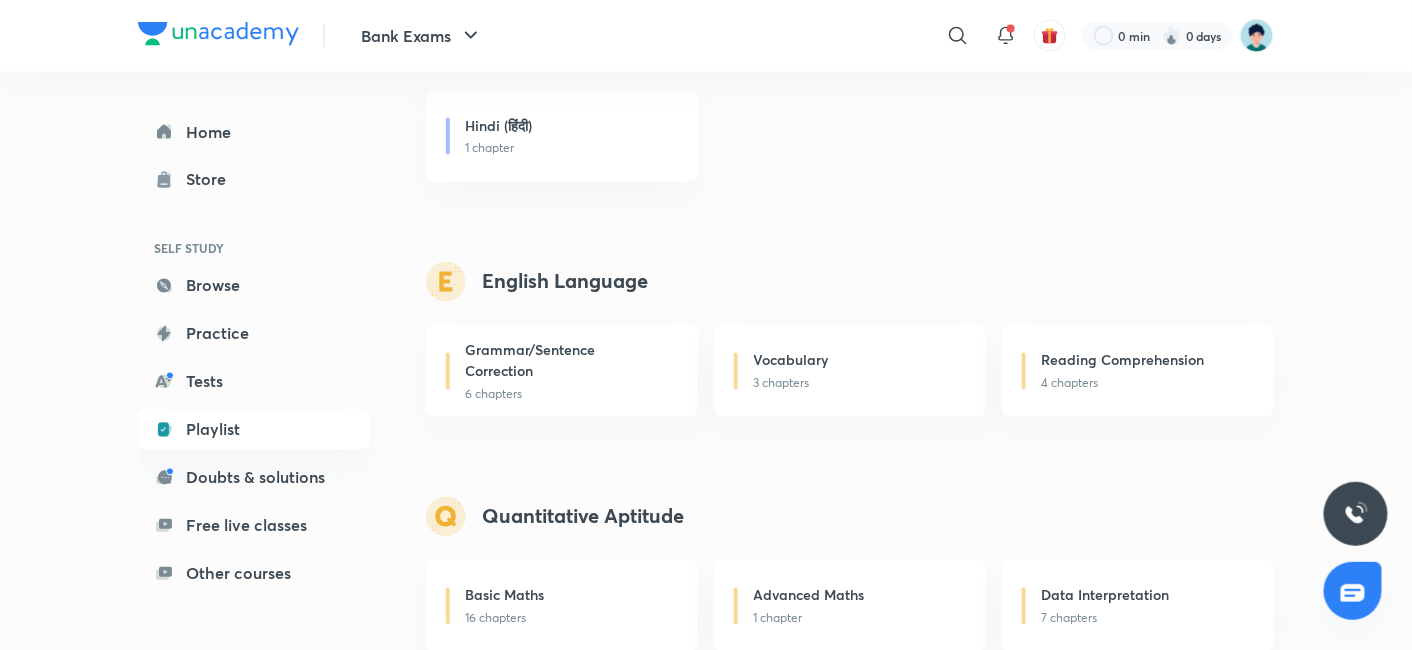 scroll, scrollTop: 0, scrollLeft: 0, axis: both 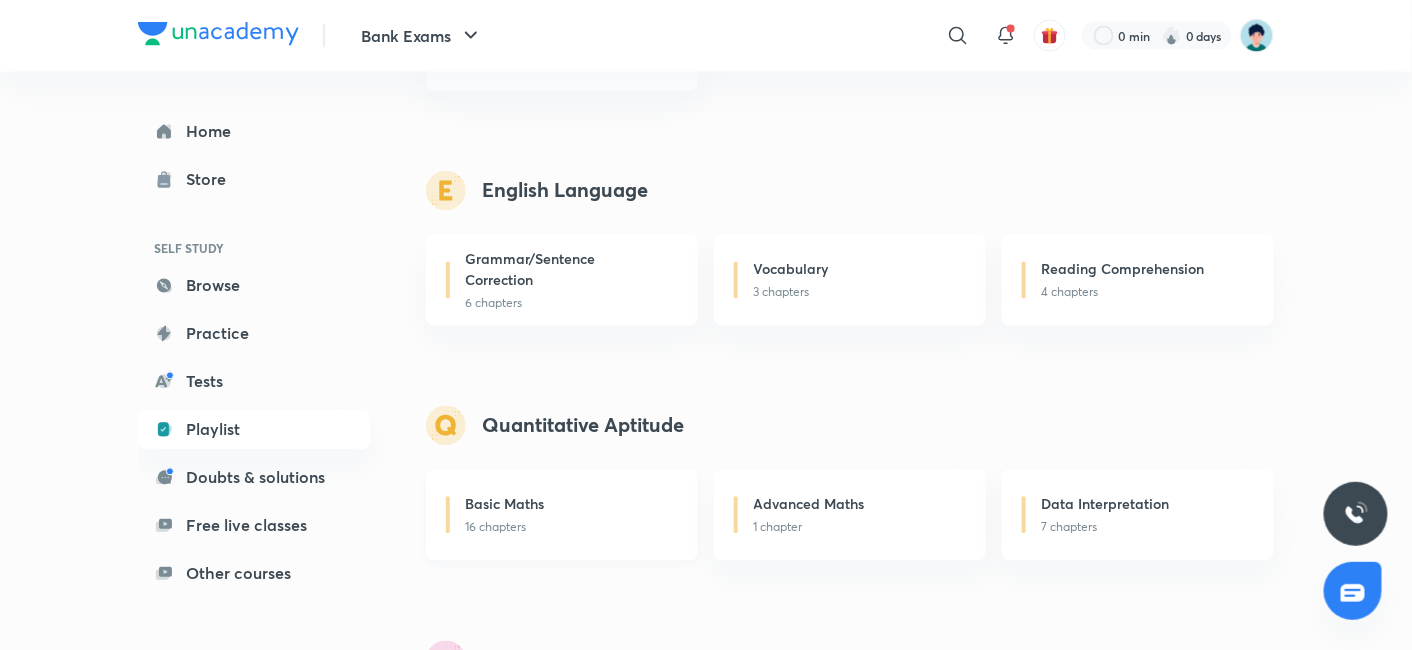 click on "Basic Maths" at bounding box center [570, 506] 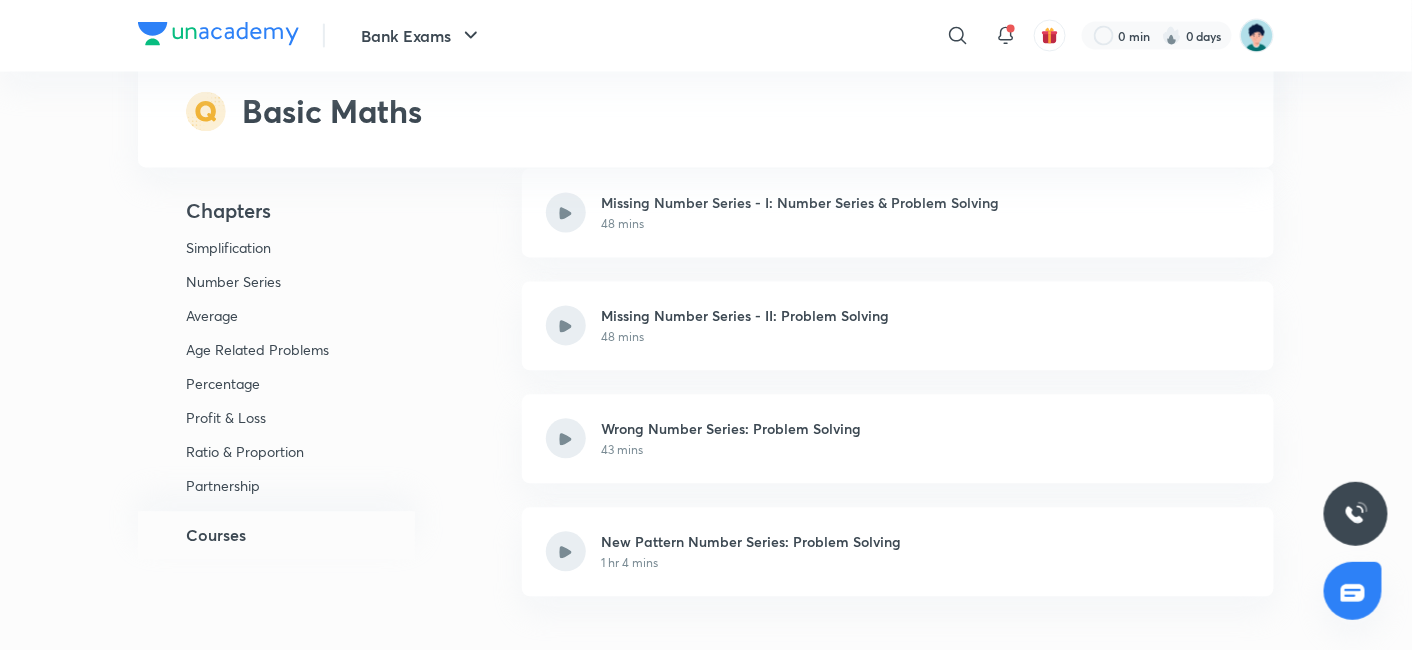 scroll, scrollTop: 0, scrollLeft: 0, axis: both 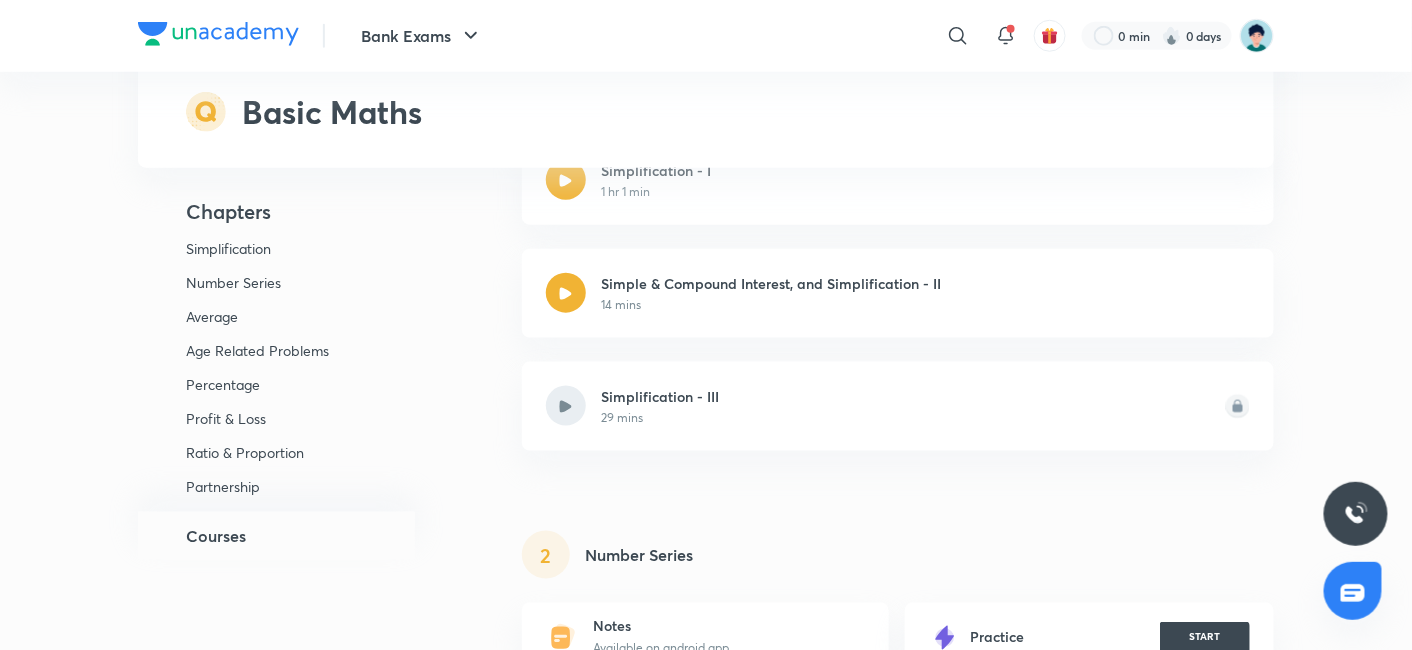 click on "Simplification" at bounding box center [283, 249] 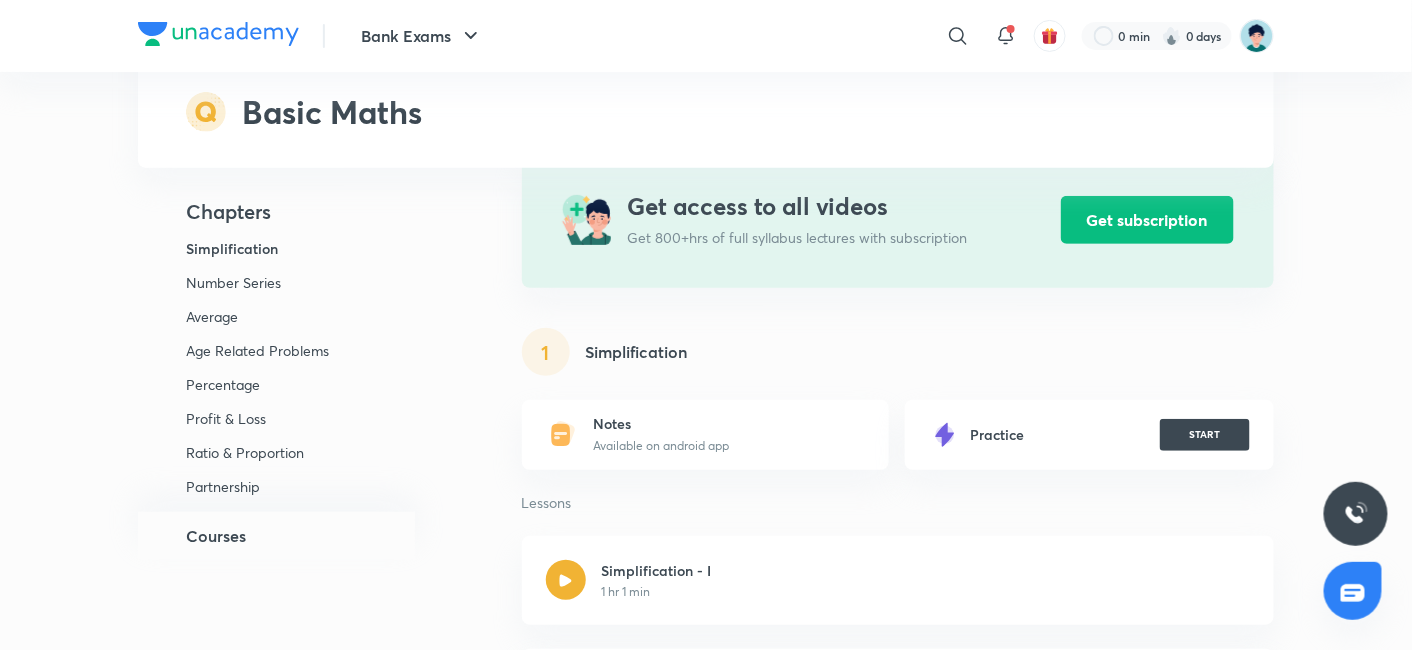 scroll, scrollTop: 120, scrollLeft: 0, axis: vertical 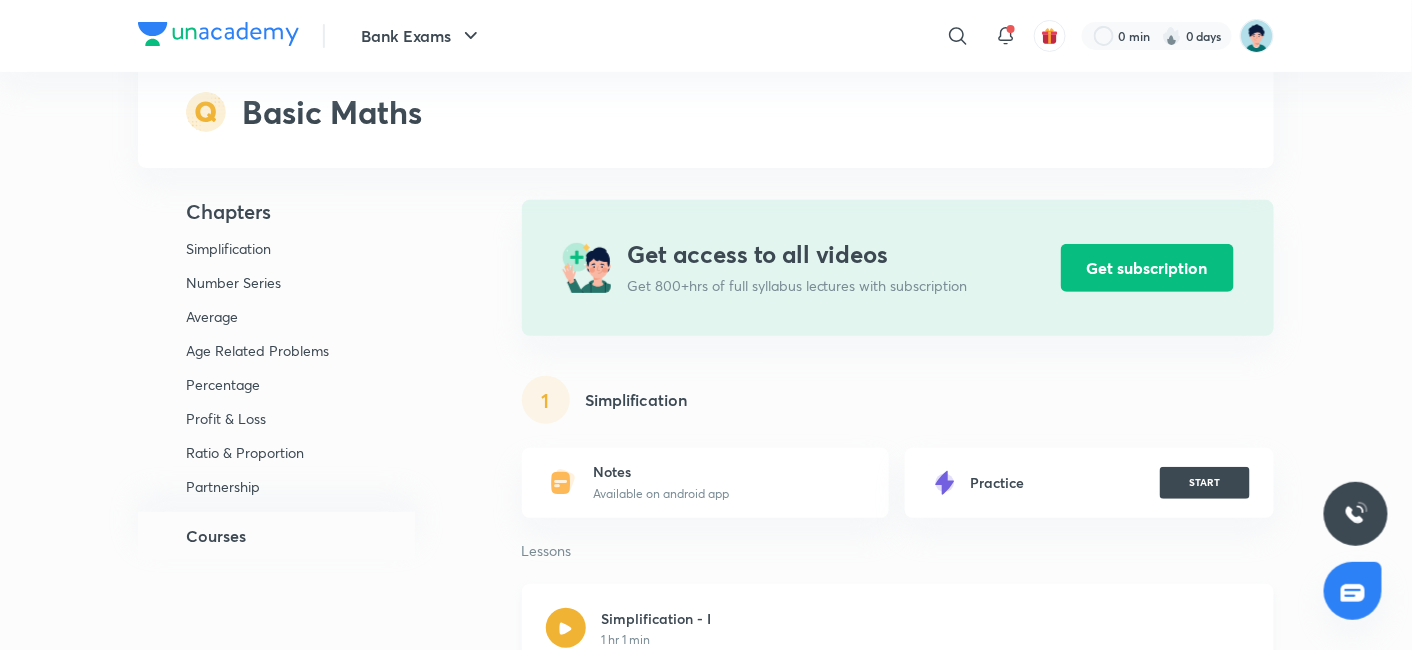 click on "Simplification - I" at bounding box center (682, 618) 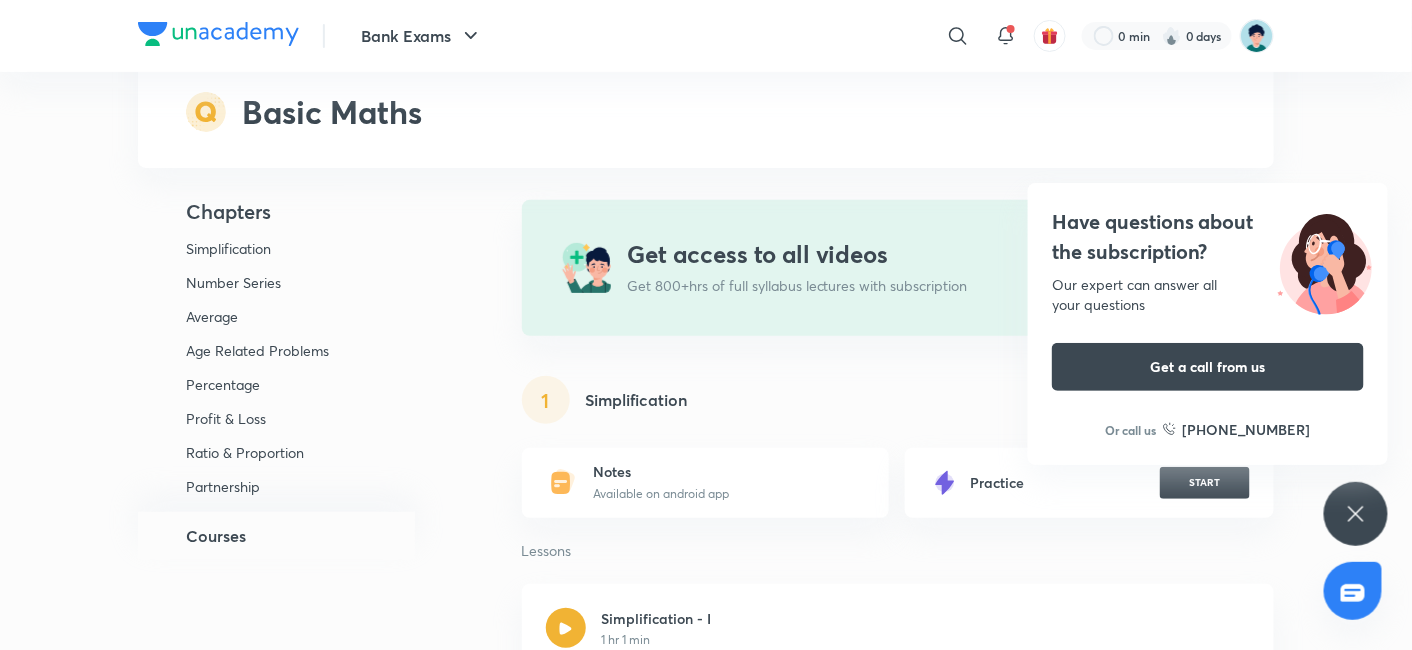 click 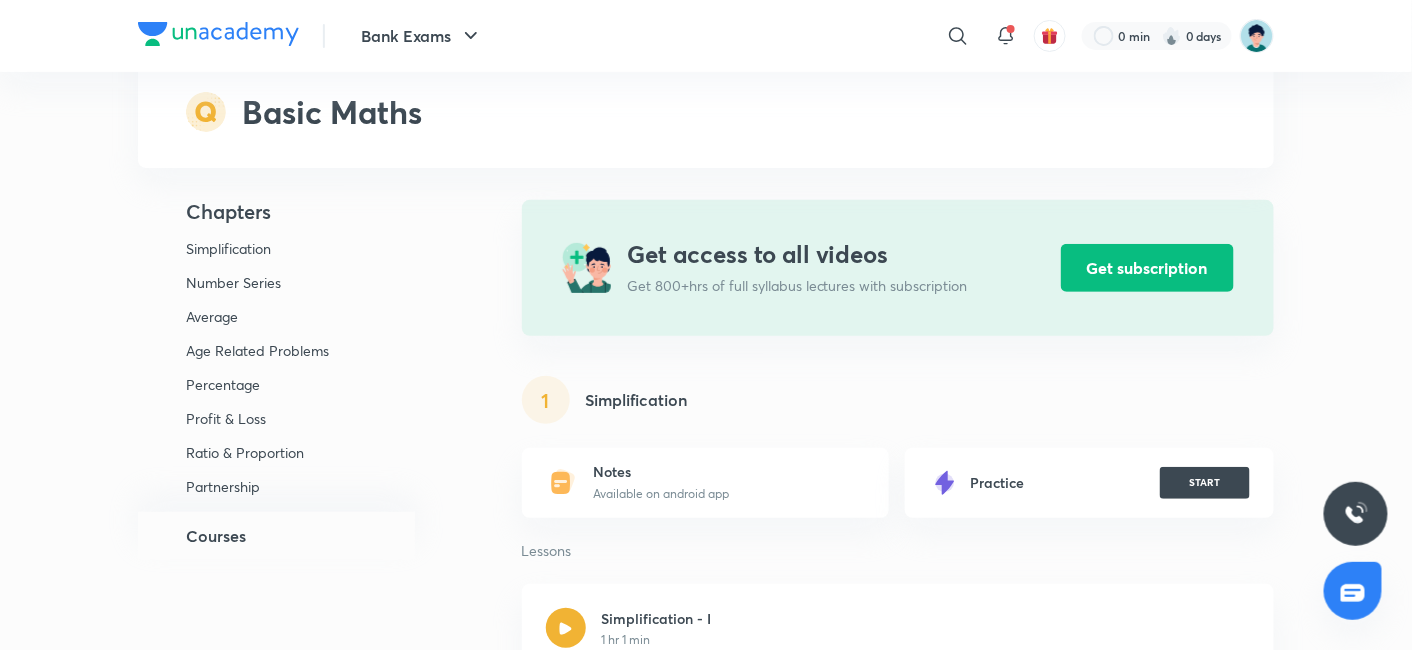 scroll, scrollTop: 688, scrollLeft: 0, axis: vertical 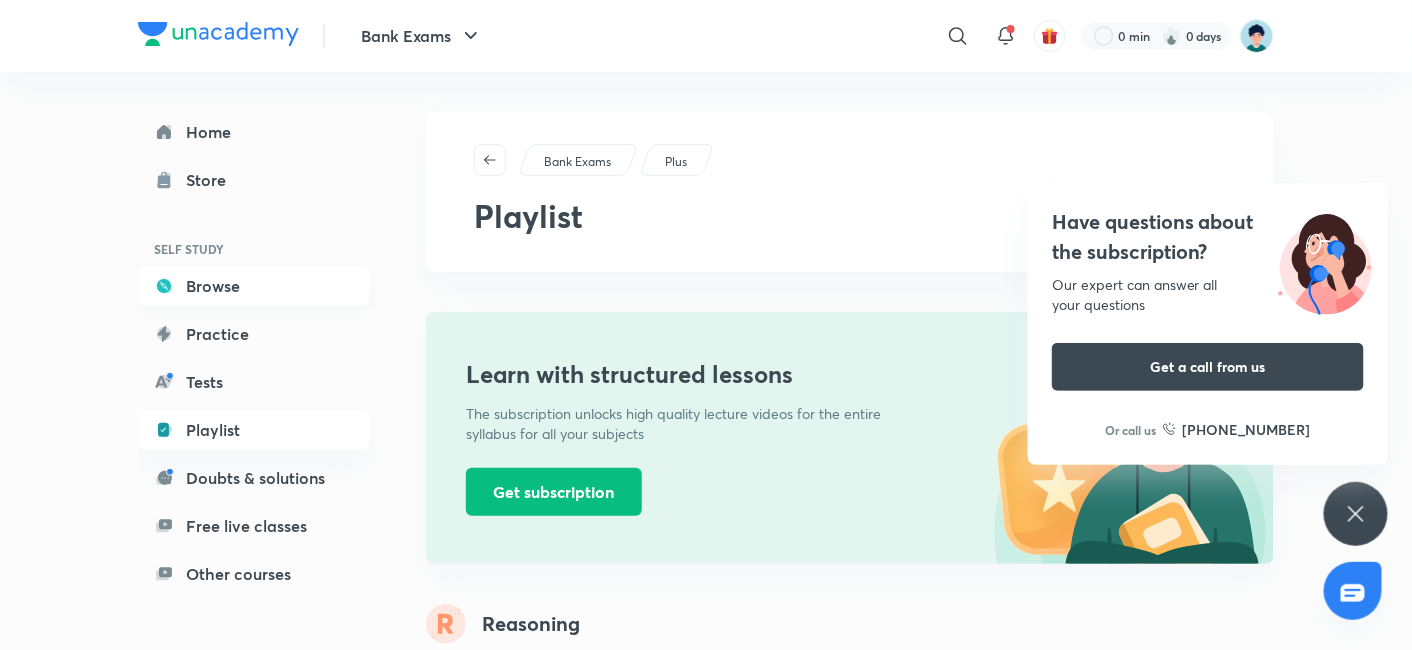 click on "Browse" at bounding box center [254, 286] 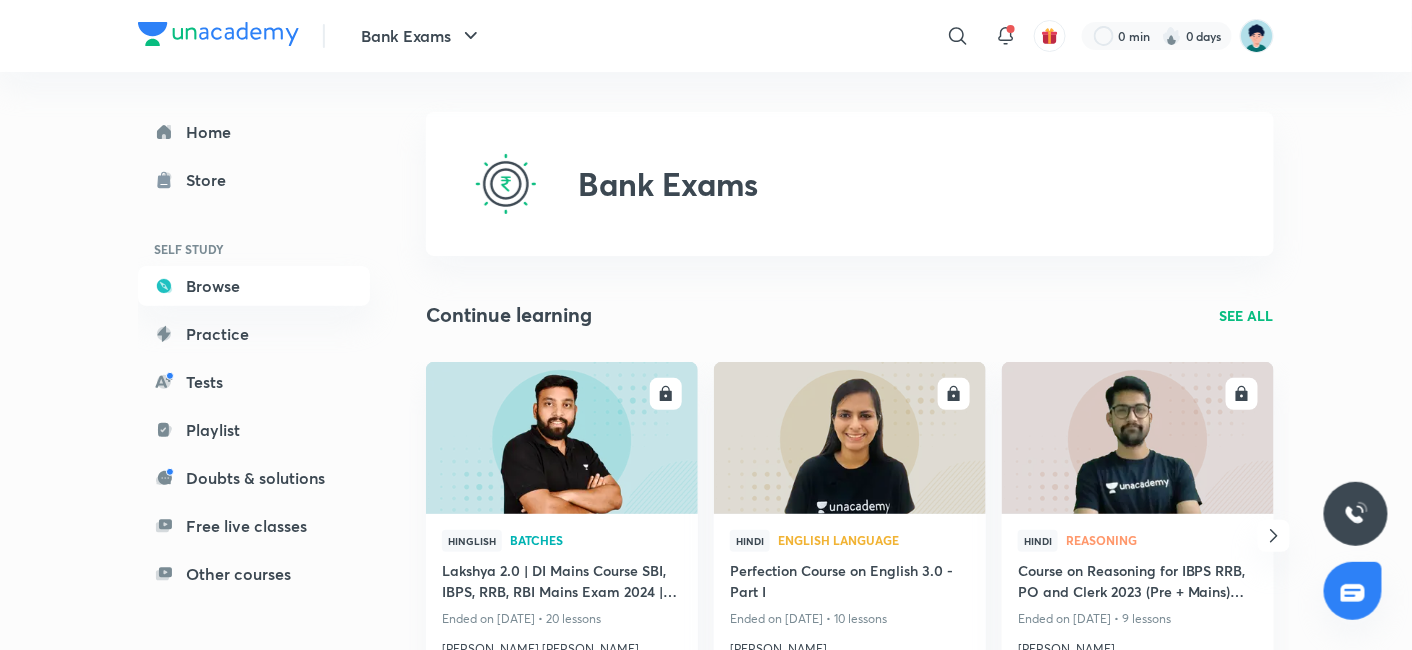 scroll, scrollTop: 568, scrollLeft: 0, axis: vertical 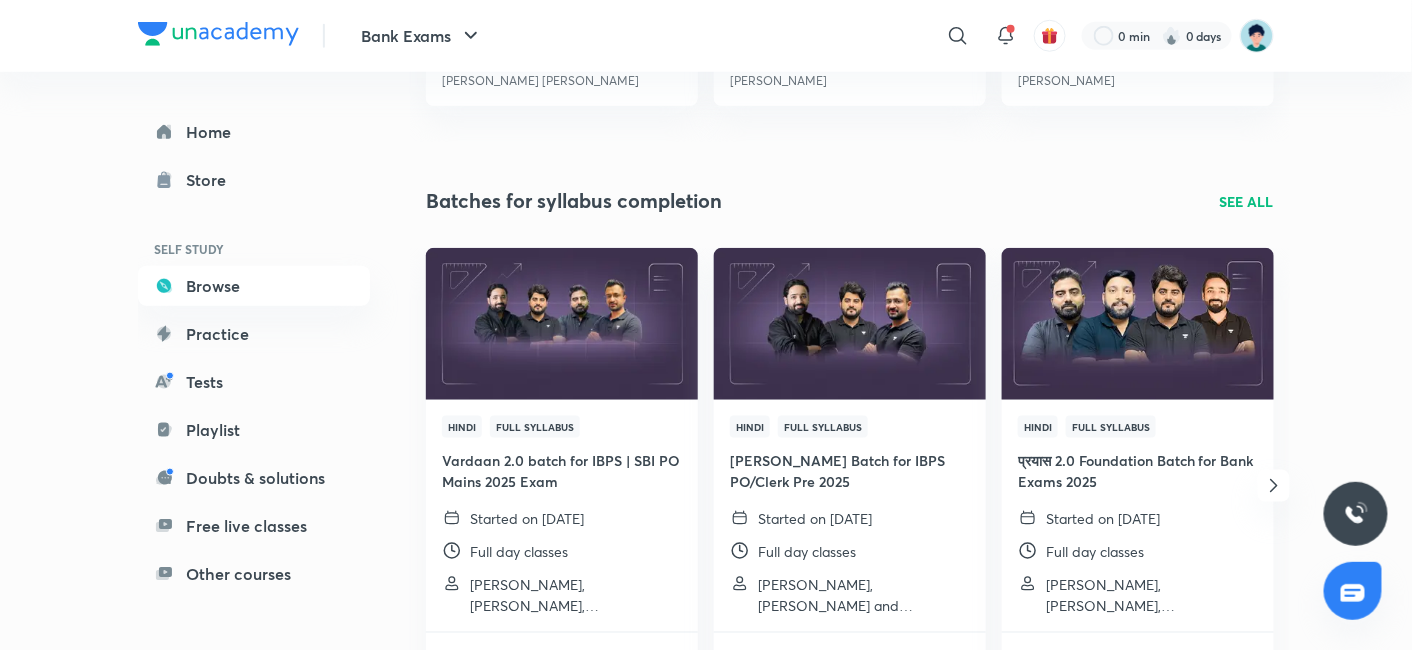 click on "Bank Exams ​ 0 min 0 days Home Store SELF STUDY Browse Practice Tests Playlist Doubts & solutions Free live classes Other courses Bank Exams Continue learning SEE ALL ENROLL Hinglish Batches Lakshya 2.0 | DI Mains Course SBI, IBPS, RRB, RBI Mains Exam 2024 | Part - II Ended on Jun 22, 2024 • 20 lessons Arun Singh Rawat ENROLL Hindi English Language Perfection Course on English 3.0 - Part I Ended on Aug 14, 2022 • 10 lessons Nimisha Bansal ENROLL Hindi Reasoning Course on Reasoning for IBPS RRB, PO and Clerk 2023 (Pre + Mains) Exams Ended on Jun 30, 2023 • 9 lessons Sanjay Singh ENROLL Hindi Awareness Complete Course on General Awareness for SBI PO 2021 Ended on May 22, 2021 • 11 lessons Ruhi Shaikh See All Batches for syllabus completion SEE ALL Hindi Full Syllabus Vardaan 2.0 batch for IBPS | SBI PO Mains 2025 Exam Started on 8 Jul 2025 Full day classes Abhijeet Mishra, Vishal Parihar, Puneet Kumar Sharma and 1 more View full schedule Hindi Full Syllabus Nishchay Batch for IBPS PO/Clerk Pre 2025 2M" at bounding box center (706, 1701) 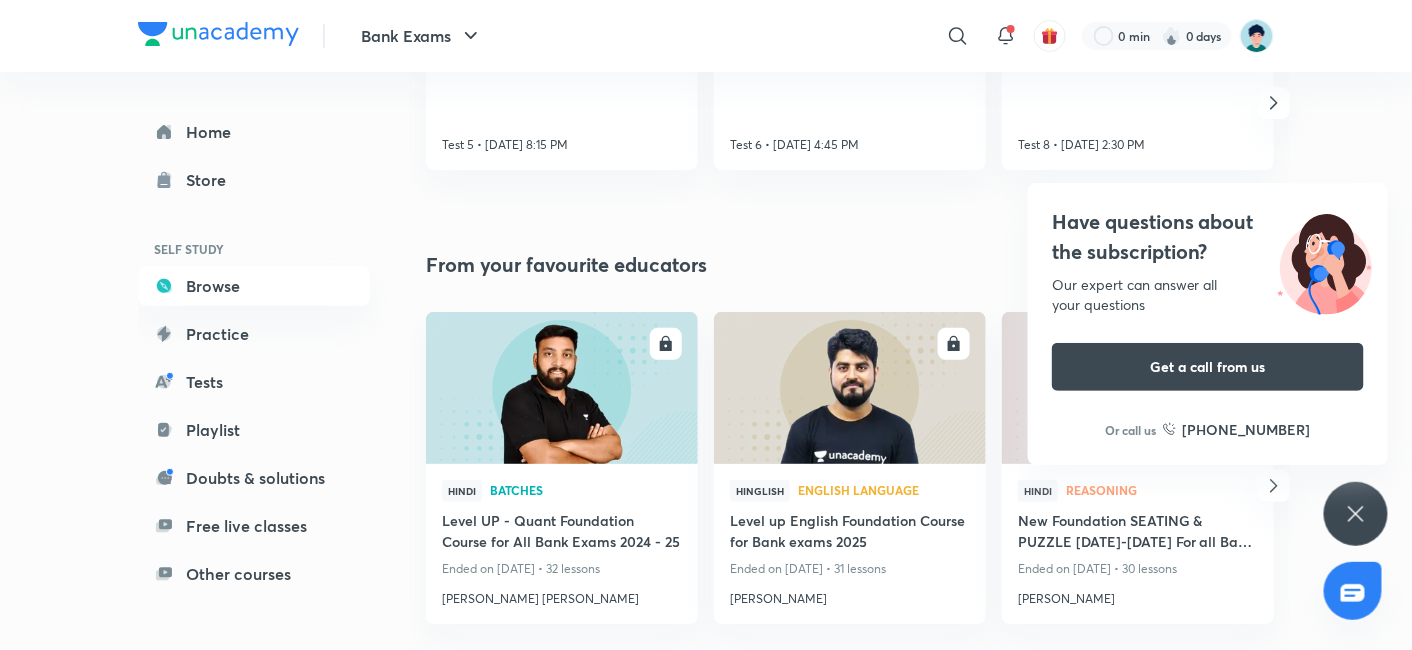scroll, scrollTop: 2480, scrollLeft: 0, axis: vertical 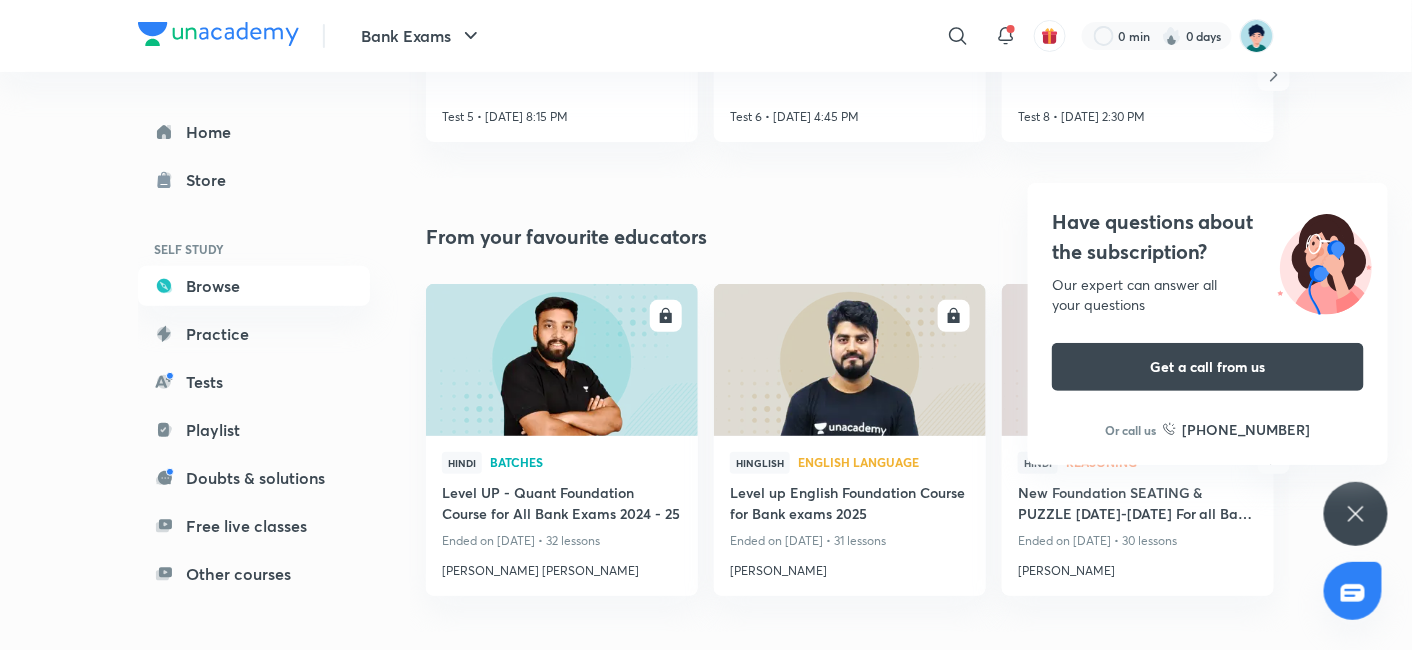 click on "Have questions about the subscription? Our expert can answer all your questions Get a call from us Or call us +91 8585858585" at bounding box center (1356, 514) 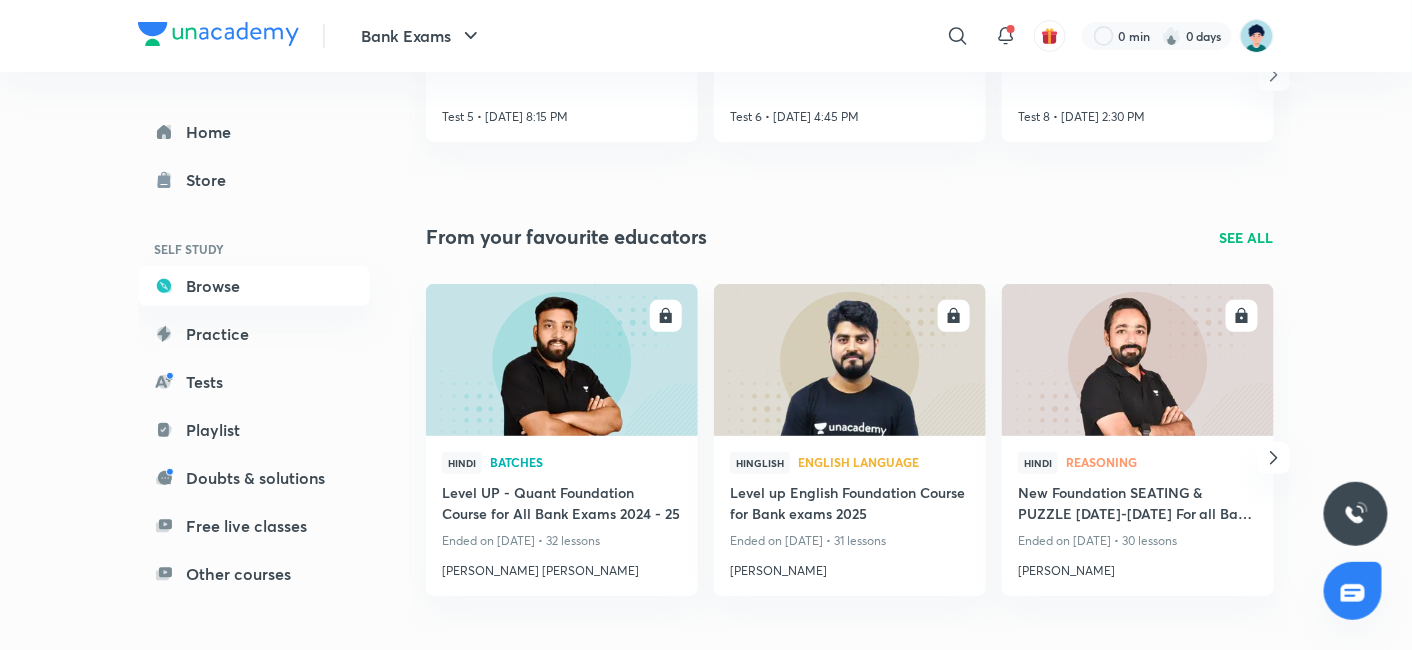 click on "Bank Exams ​ 0 min 0 days Home Store SELF STUDY Browse Practice Tests Playlist Doubts & solutions Free live classes Other courses Bank Exams Continue learning SEE ALL ENROLL Hinglish Batches Lakshya 2.0 | DI Mains Course SBI, IBPS, RRB, RBI Mains Exam 2024 | Part - II Ended on Jun 22, 2024 • 20 lessons Arun Singh Rawat ENROLL Hindi English Language Perfection Course on English 3.0 - Part I Ended on Aug 14, 2022 • 10 lessons Nimisha Bansal ENROLL Hindi Reasoning Course on Reasoning for IBPS RRB, PO and Clerk 2023 (Pre + Mains) Exams Ended on Jun 30, 2023 • 9 lessons Sanjay Singh ENROLL Hindi Awareness Complete Course on General Awareness for SBI PO 2021 Ended on May 22, 2021 • 11 lessons Ruhi Shaikh See All Batches for syllabus completion SEE ALL Hindi Full Syllabus Vardaan 2.0 batch for IBPS | SBI PO Mains 2025 Exam Started on 8 Jul 2025 Full day classes Abhijeet Mishra, Vishal Parihar, Puneet Kumar Sharma and 1 more View full schedule Hindi Full Syllabus Nishchay Batch for IBPS PO/Clerk Pre 2025 2M" at bounding box center [706, -211] 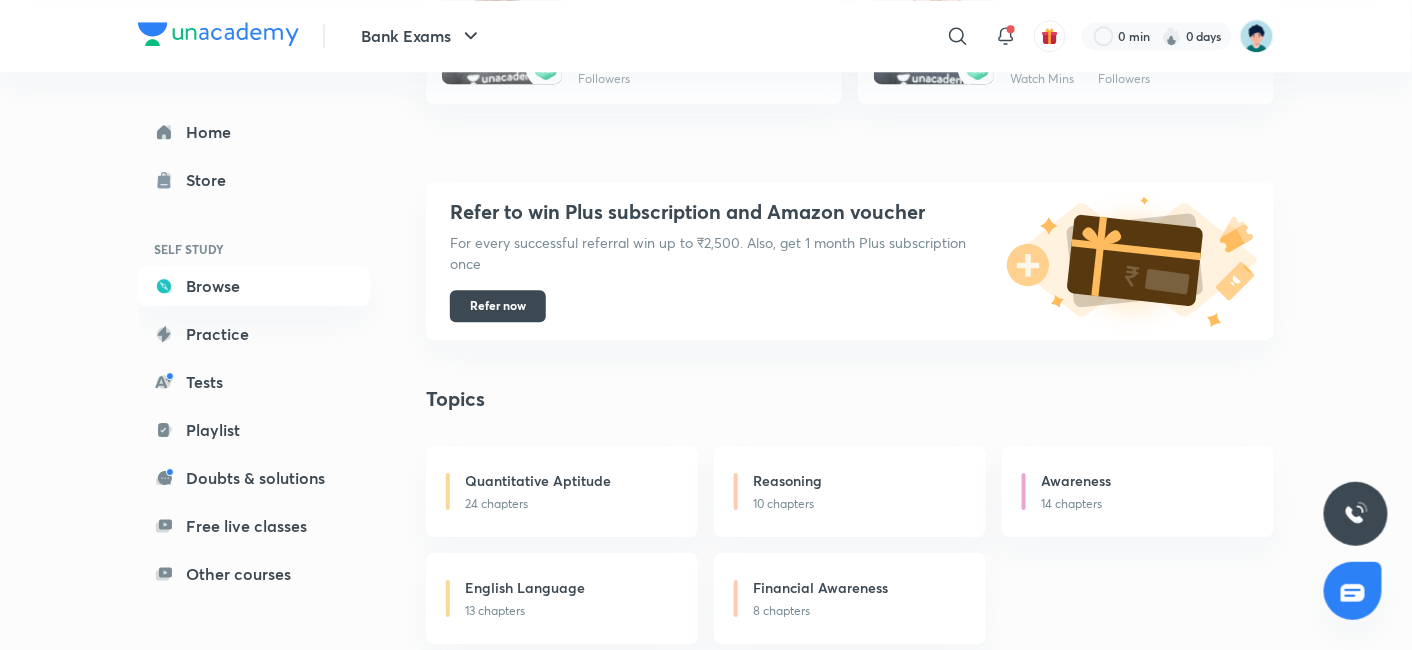 scroll, scrollTop: 1688, scrollLeft: 0, axis: vertical 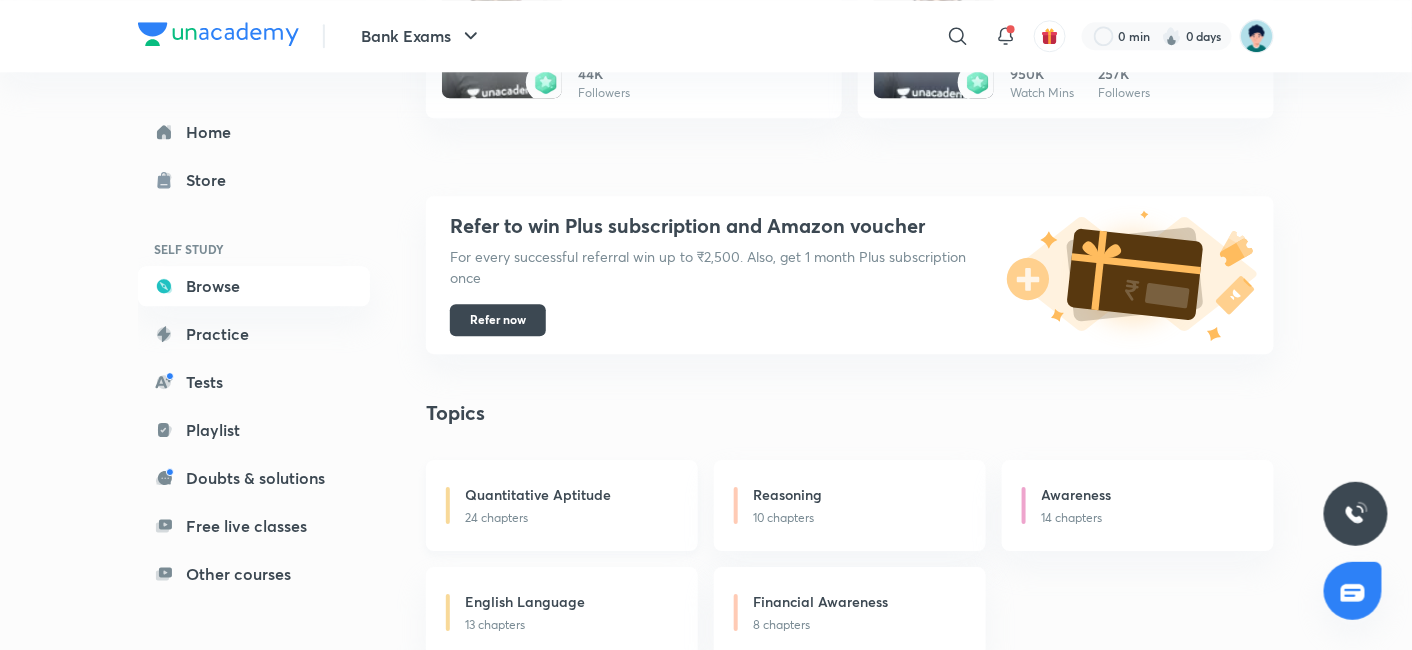 click on "24 chapters" at bounding box center [570, 518] 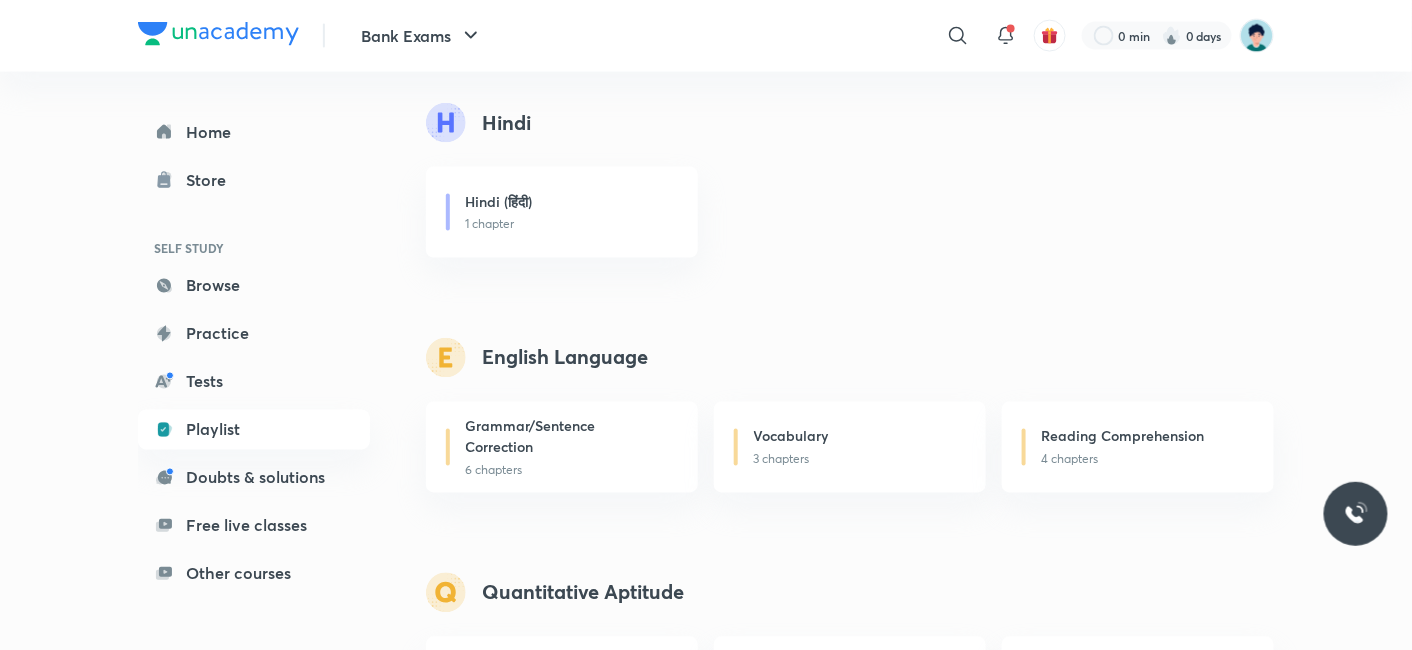scroll, scrollTop: 1471, scrollLeft: 0, axis: vertical 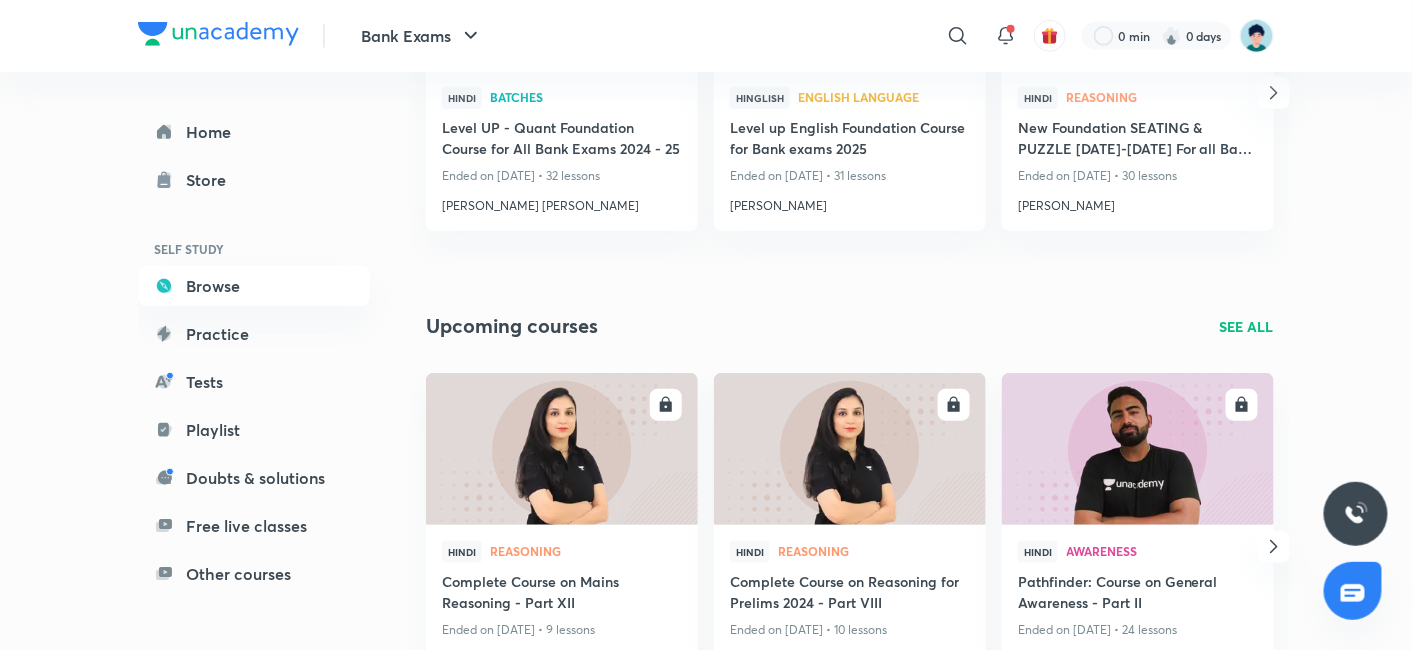 click on "Bank Exams ​ 0 min 0 days Home Store SELF STUDY Browse Practice Tests Playlist Doubts & solutions Free live classes Other courses Bank Exams Continue learning SEE ALL ENROLL Hinglish Batches Lakshya 2.0 | DI Mains Course SBI, IBPS, RRB, RBI Mains Exam 2024 | Part - II Ended on Jun 22, 2024 • 20 lessons Arun Singh Rawat ENROLL Hindi English Language Perfection Course on English 3.0 - Part I Ended on Aug 14, 2022 • 10 lessons Nimisha Bansal ENROLL Hindi Reasoning Course on Reasoning for IBPS RRB, PO and Clerk 2023 (Pre + Mains) Exams Ended on Jun 30, 2023 • 9 lessons Sanjay Singh ENROLL Hindi Awareness Complete Course on General Awareness for SBI PO 2021 Ended on May 22, 2021 • 11 lessons Ruhi Shaikh See All Batches for syllabus completion SEE ALL Hindi Full Syllabus Vardaan 2.0 batch for IBPS | SBI PO Mains 2025 Exam Started on 8 Jul 2025 Full day classes Abhijeet Mishra, Vishal Parihar, Puneet Kumar Sharma and 1 more View full schedule Hindi Full Syllabus Nishchay Batch for IBPS PO/Clerk Pre 2025 2M" at bounding box center (706, -576) 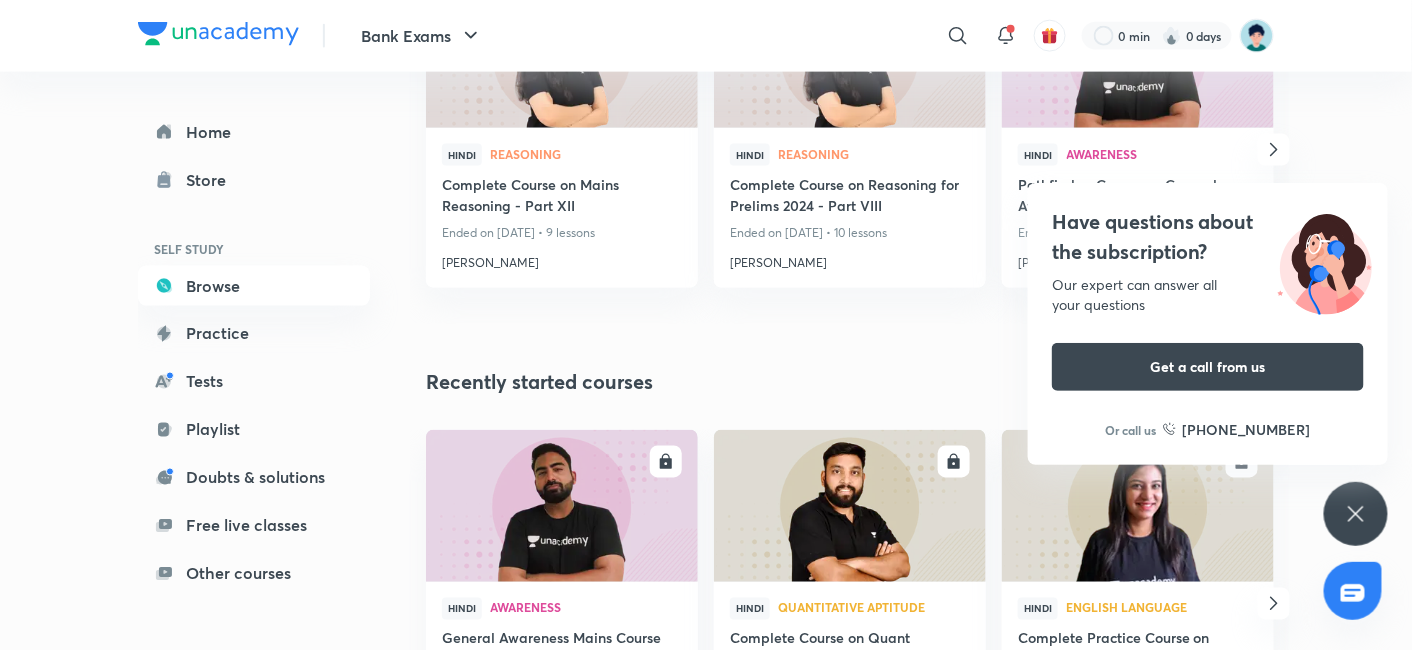 scroll, scrollTop: 3245, scrollLeft: 0, axis: vertical 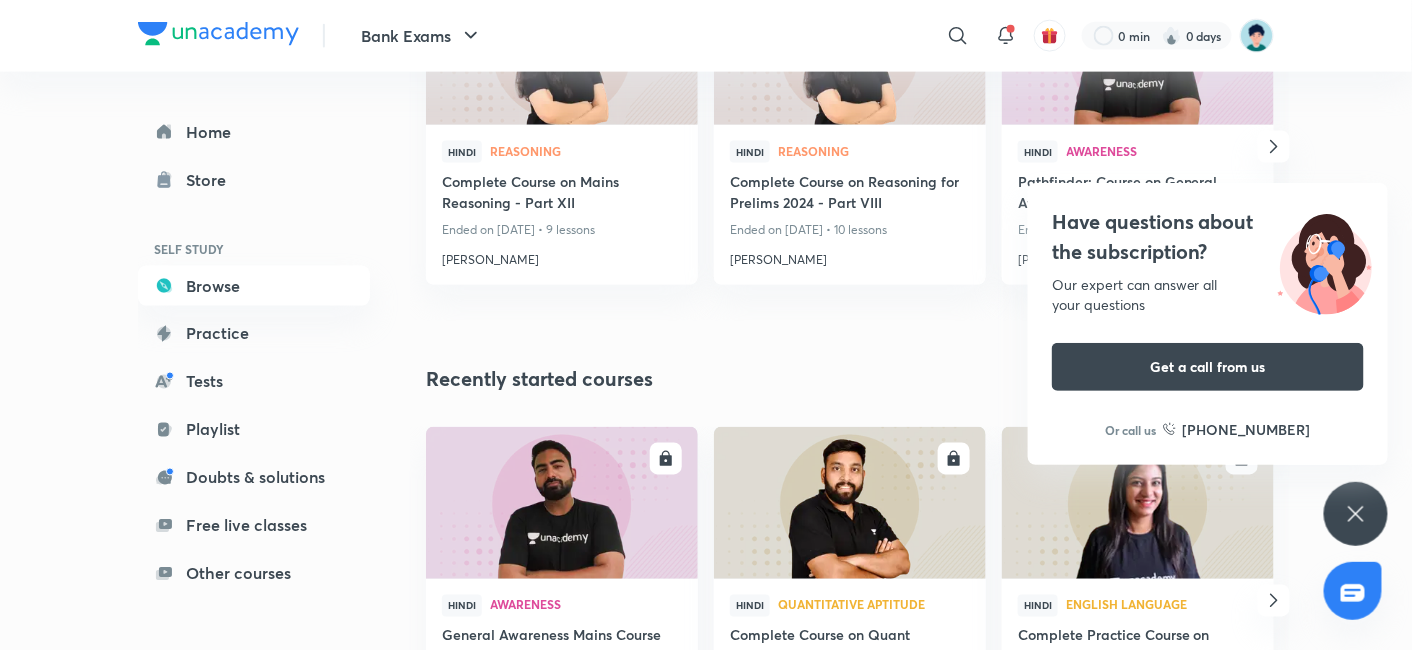 click 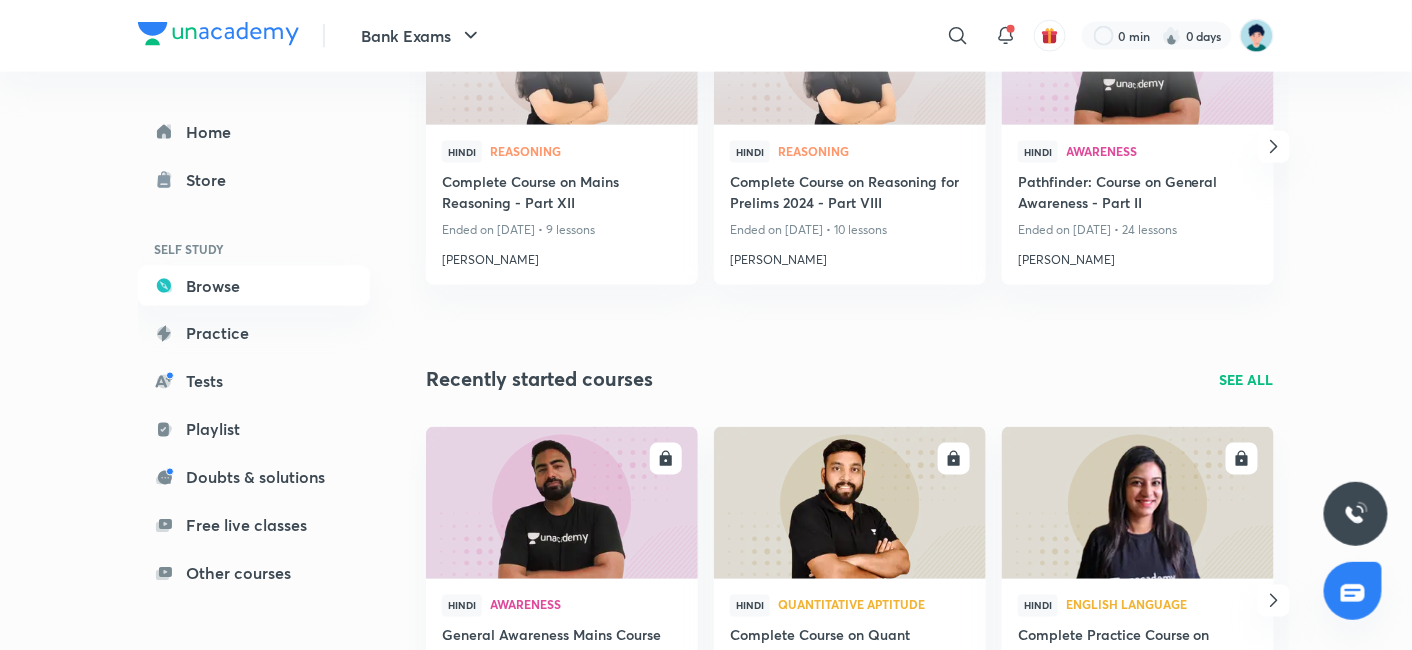 click on "Bank Exams ​ 0 min 0 days Home Store SELF STUDY Browse Practice Tests Playlist Doubts & solutions Free live classes Other courses Bank Exams Continue learning SEE ALL ENROLL Hinglish Batches Lakshya 2.0 | DI Mains Course SBI, IBPS, RRB, RBI Mains Exam 2024 | Part - II Ended on Jun 22, 2024 • 20 lessons Arun Singh Rawat ENROLL Hindi English Language Perfection Course on English 3.0 - Part I Ended on Aug 14, 2022 • 10 lessons Nimisha Bansal ENROLL Hindi Reasoning Course on Reasoning for IBPS RRB, PO and Clerk 2023 (Pre + Mains) Exams Ended on Jun 30, 2023 • 9 lessons Sanjay Singh ENROLL Hindi Awareness Complete Course on General Awareness for SBI PO 2021 Ended on May 22, 2021 • 11 lessons Ruhi Shaikh See All Batches for syllabus completion SEE ALL Hindi Full Syllabus Vardaan 2.0 batch for IBPS | SBI PO Mains 2025 Exam Started on 8 Jul 2025 Full day classes Abhijeet Mishra, Vishal Parihar, Puneet Kumar Sharma and 1 more View full schedule Hindi Full Syllabus Nishchay Batch for IBPS PO/Clerk Pre 2025 2M" at bounding box center [706, -976] 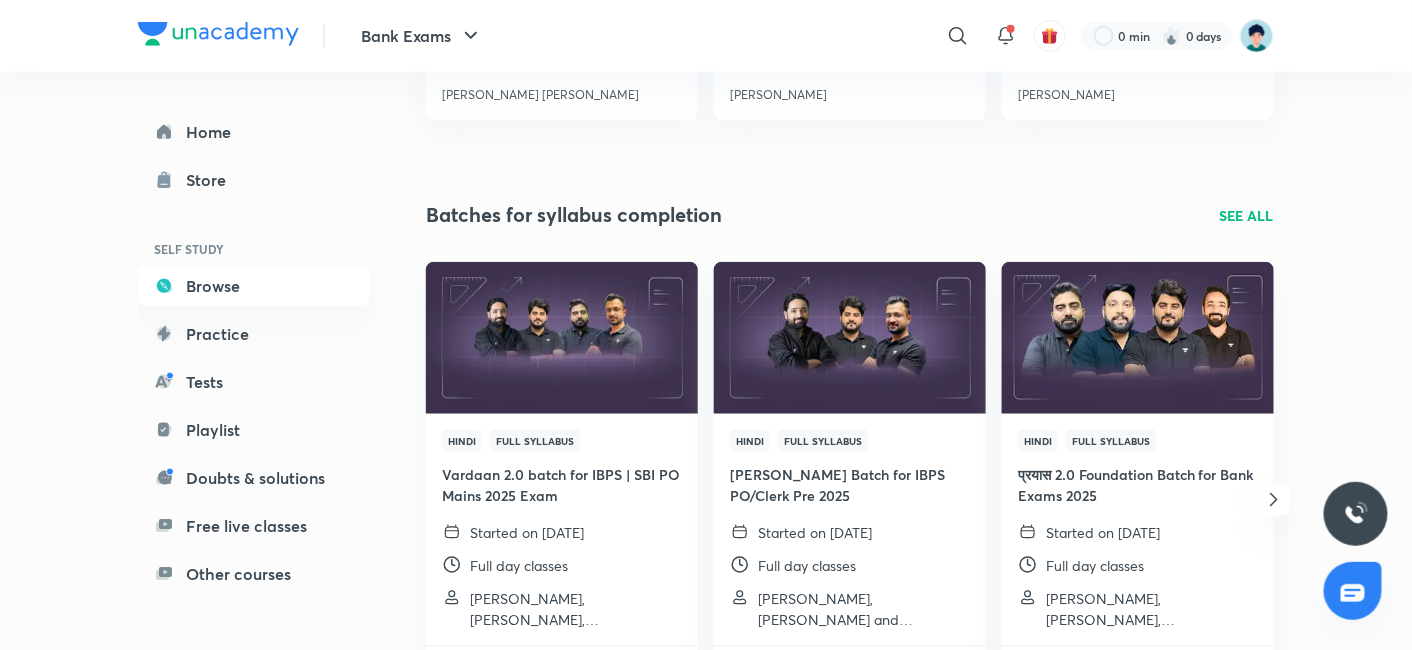 scroll, scrollTop: 553, scrollLeft: 0, axis: vertical 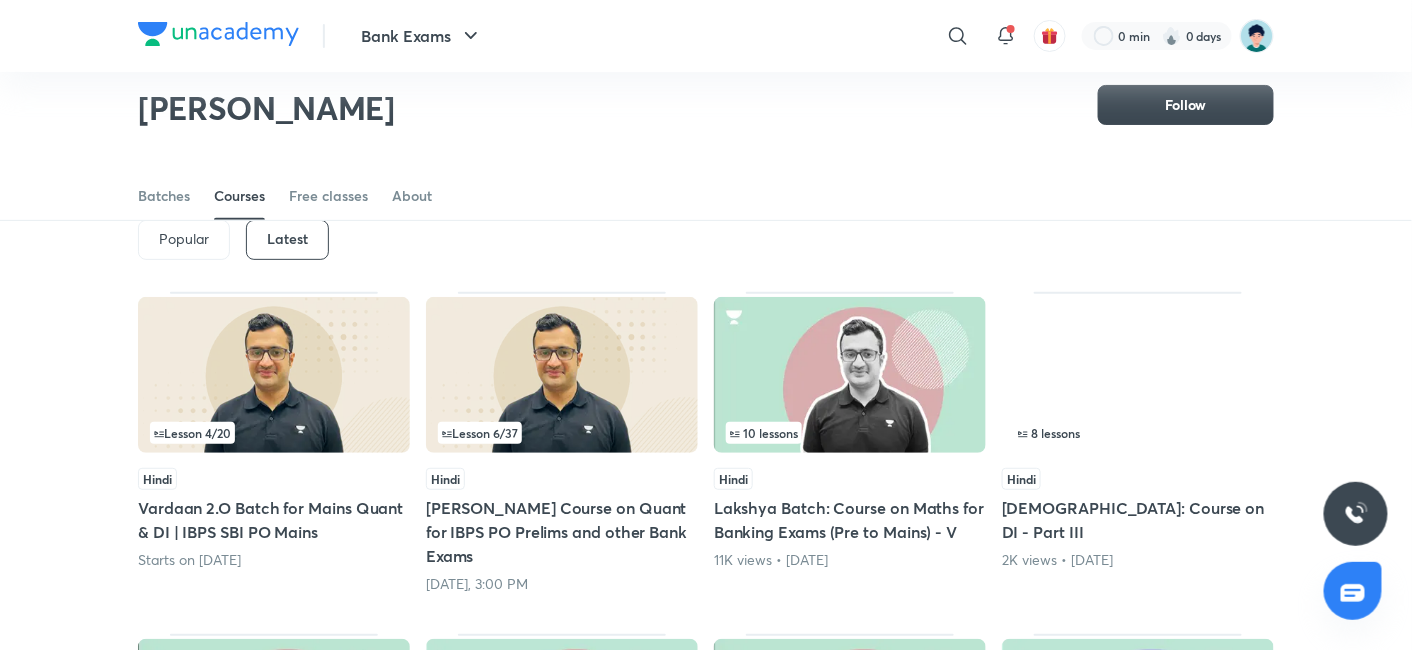 click on "Popular Latest  Lesson   4 / 20 Hindi Vardaan 2.O Batch for Mains Quant & DI | IBPS SBI PO Mains Starts on [DATE]  Lesson   6 / 37 Hindi [PERSON_NAME] Course on Quant for IBPS PO Prelims and other Bank Exams [DATE], 3:00 PM   10   lessons Hindi Lakshya Batch: Course on Maths for Banking Exams (Pre to Mains) - V 11K views  •  [DATE]   8   lessons Hindi [PERSON_NAME]: Course on DI - Part III 2K views  •  [DATE]   8   lessons Hindi [PERSON_NAME]: Course on DI - Part II 6K views  •  [DATE]   10   lessons Hindi Lakshya Batch: Course on Maths for Banking Exams (Pre to Mains) - IV 16K views  •  [DATE]   8   lessons Hindi [PERSON_NAME]: Course on DI Batch - Part I 17K views  •  [DATE]   10   lessons Hindi Lakshya Batch: Course on Maths for Banking Exams (Pre to Mains) - III 15K views  •  [DATE]   8   lessons Hindi Score Booster Course on Quant for ESIC 2022 - Part I 4K views  •  [DATE]   11   lessons Hindi Lakshya Batch: Course on Maths for Banking Exams (Pre to Mains) - II   21   lessons" at bounding box center (706, 742) 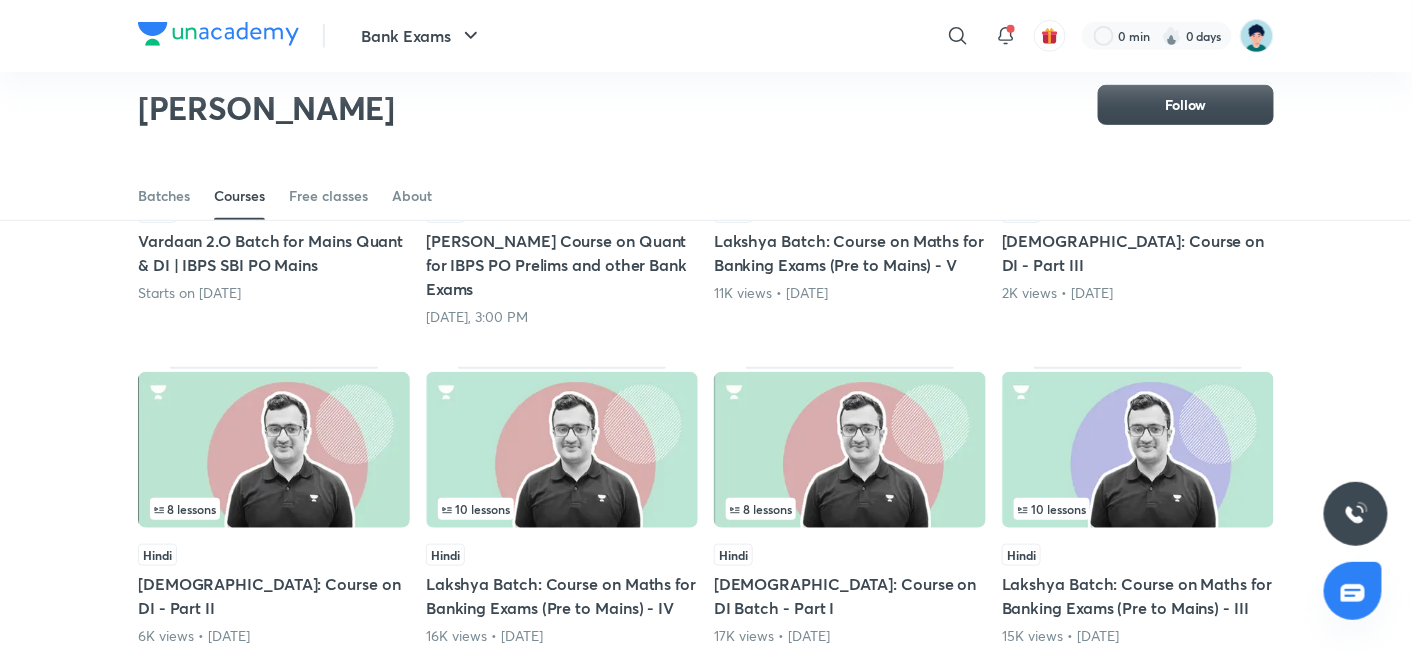 scroll, scrollTop: 220, scrollLeft: 0, axis: vertical 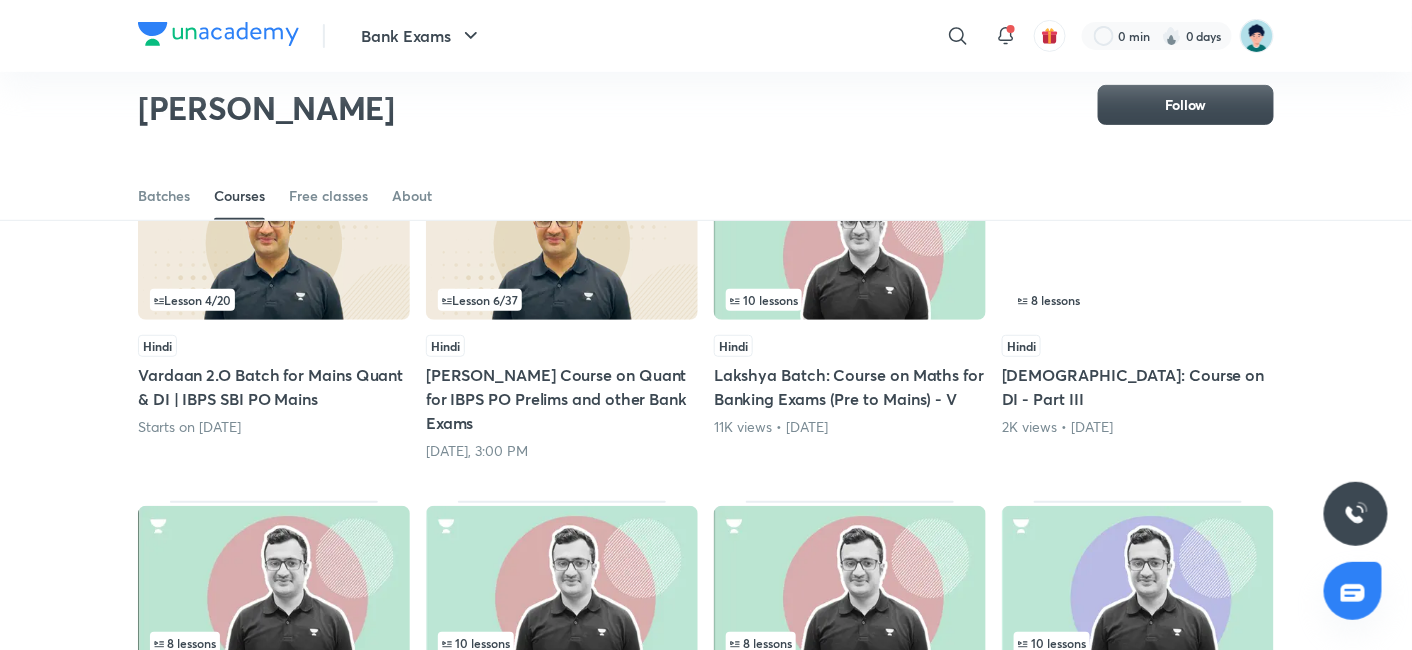 click on "[PERSON_NAME] Course on Quant for IBPS PO Prelims and other Bank Exams" at bounding box center [562, 399] 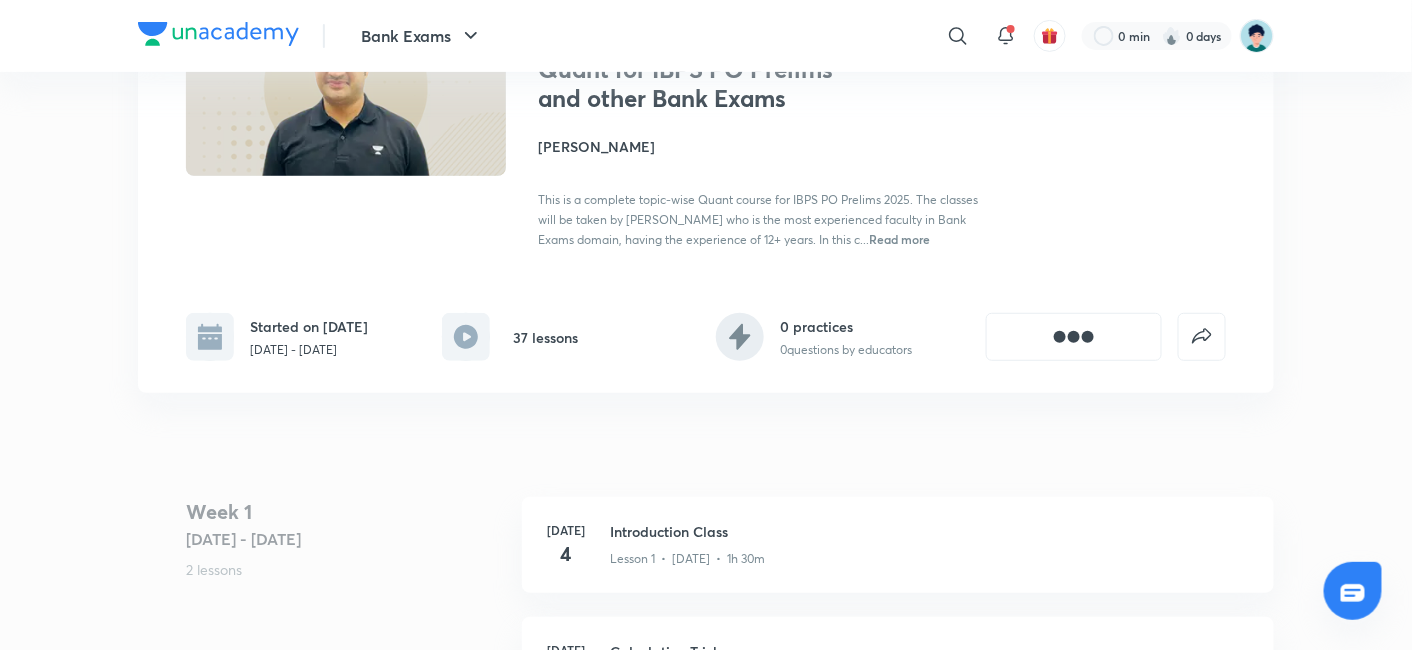 scroll, scrollTop: 0, scrollLeft: 0, axis: both 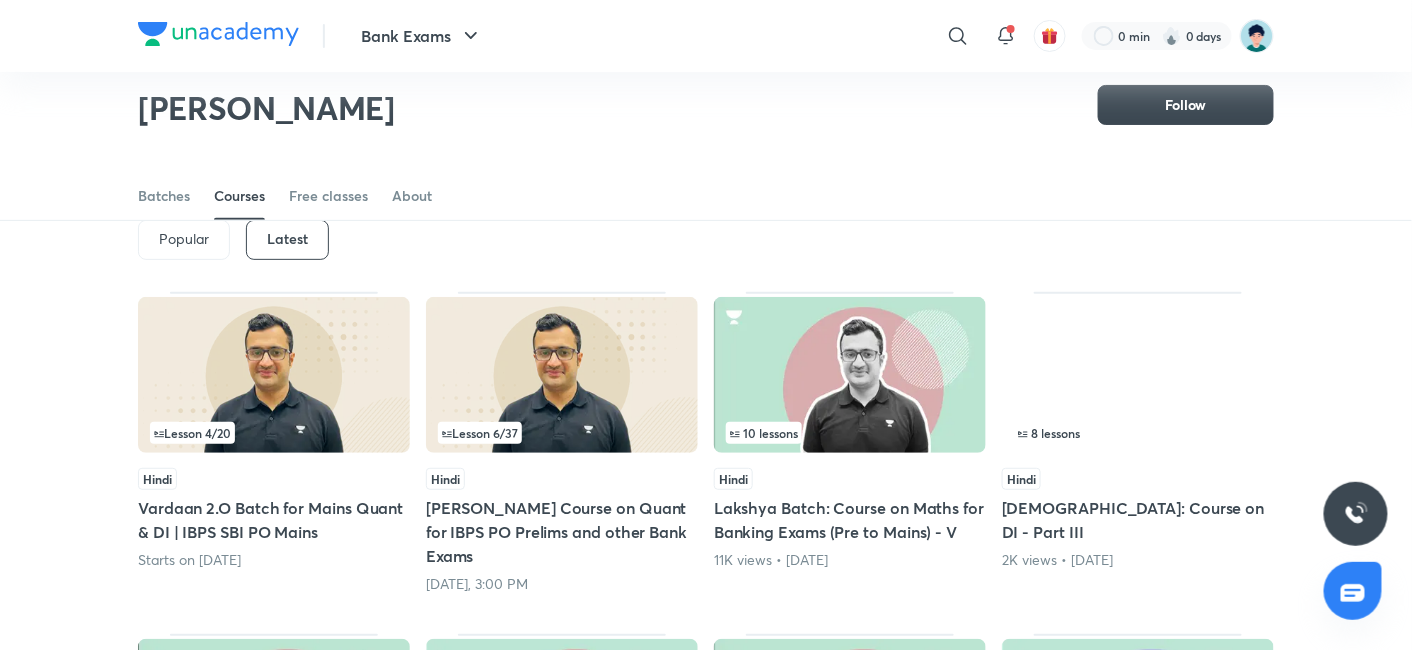 click on "Vardaan 2.O Batch for Mains Quant & DI | IBPS SBI PO Mains" at bounding box center [274, 520] 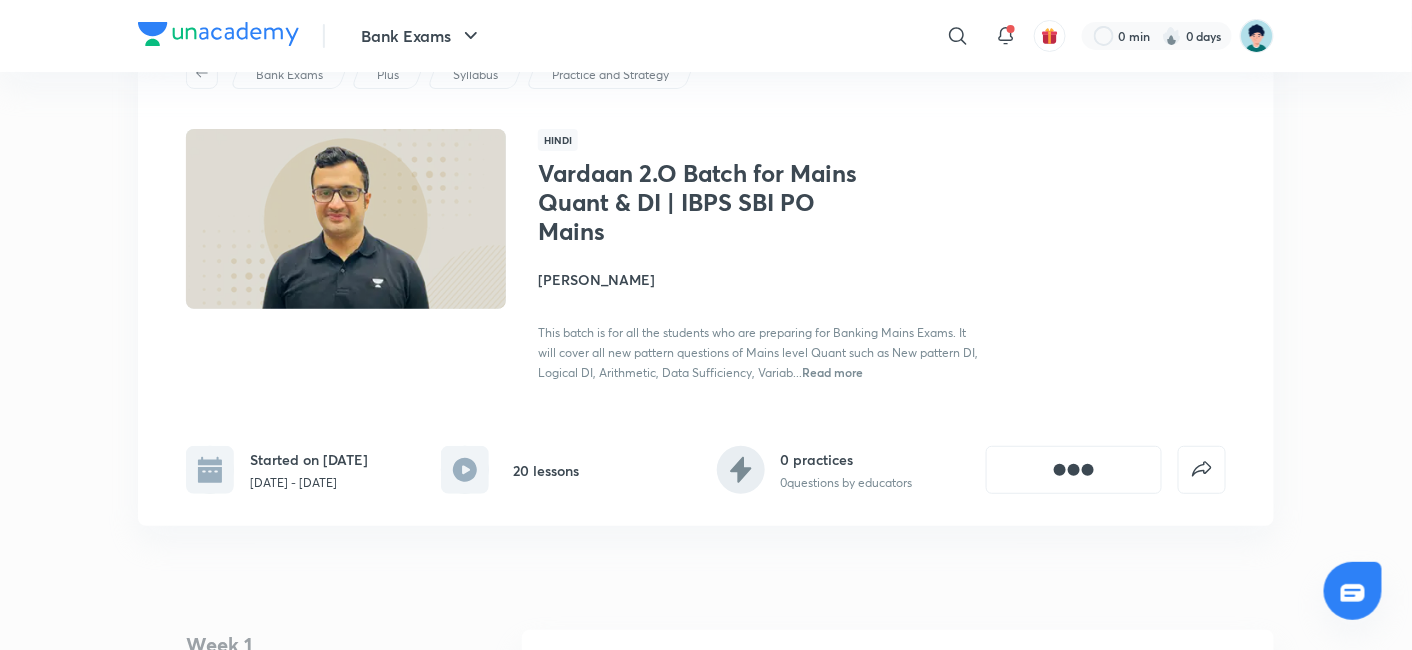 scroll, scrollTop: 0, scrollLeft: 0, axis: both 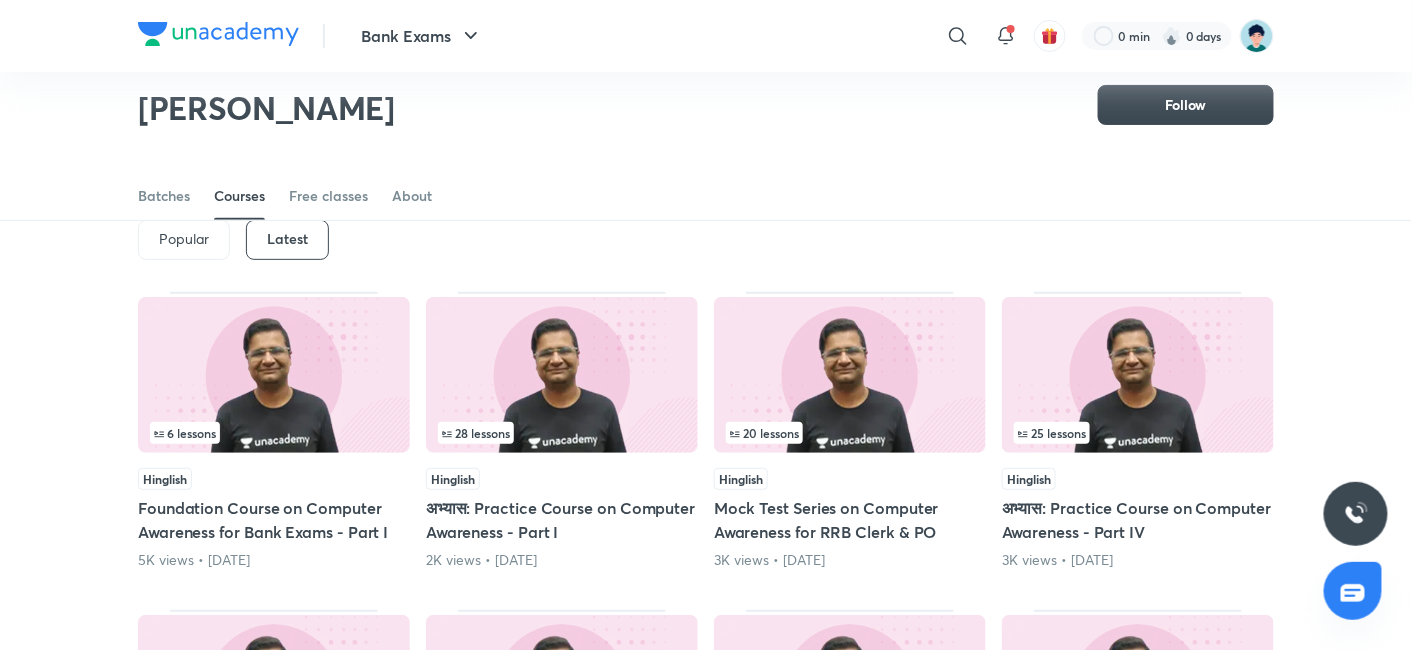 click on "Foundation Course on Computer Awareness for Bank Exams - Part I" at bounding box center [274, 520] 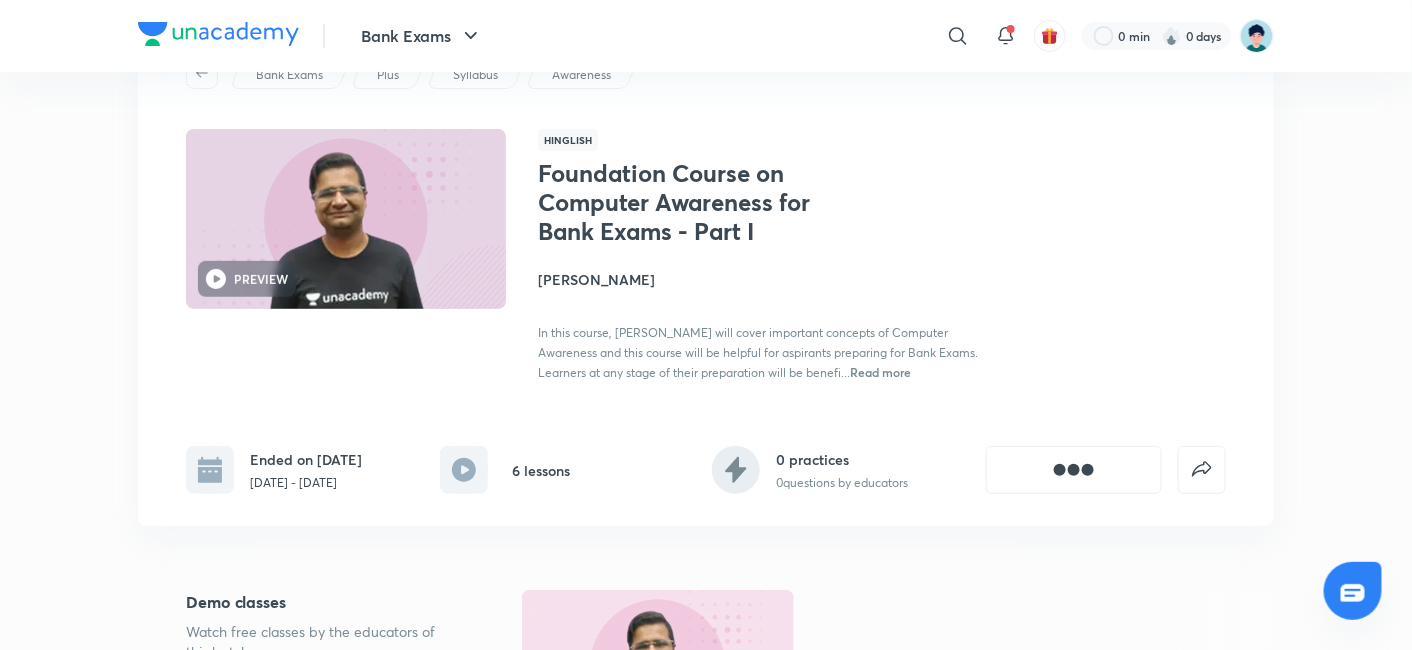 scroll, scrollTop: 0, scrollLeft: 0, axis: both 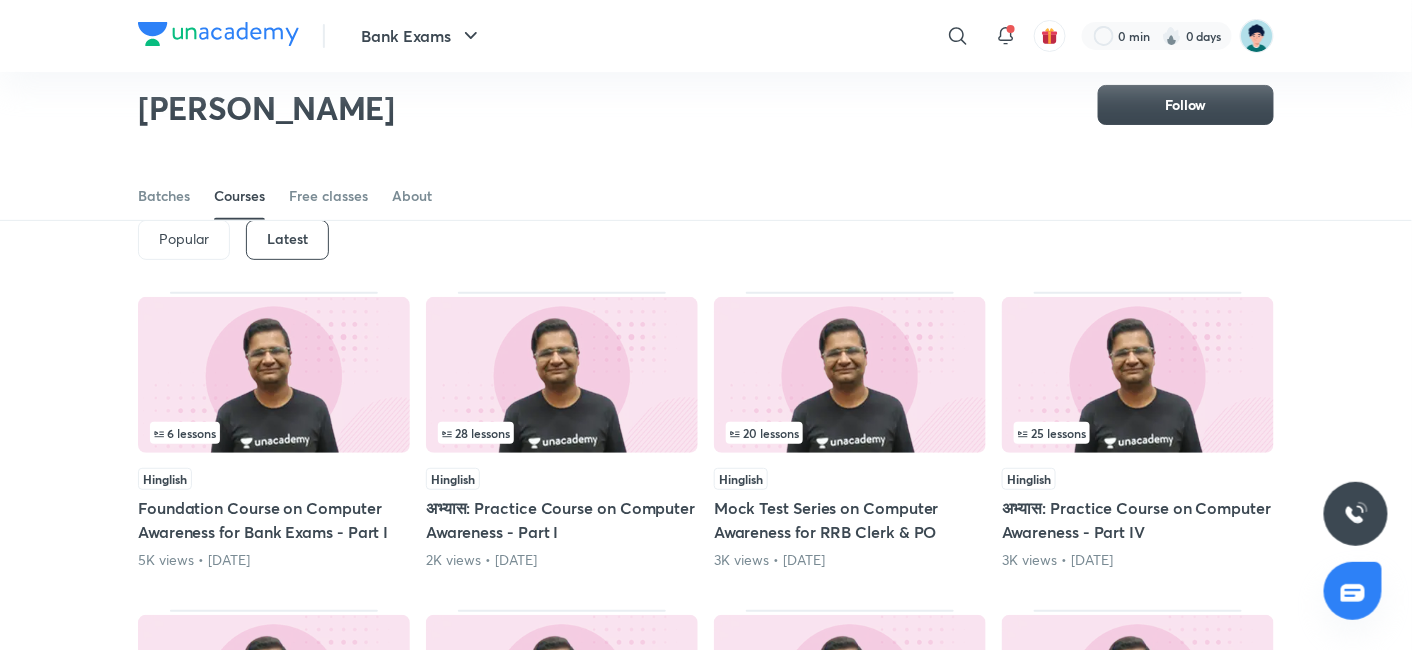 click on "अभ्यास: Practice Course on Computer Awareness - Part I" at bounding box center [562, 520] 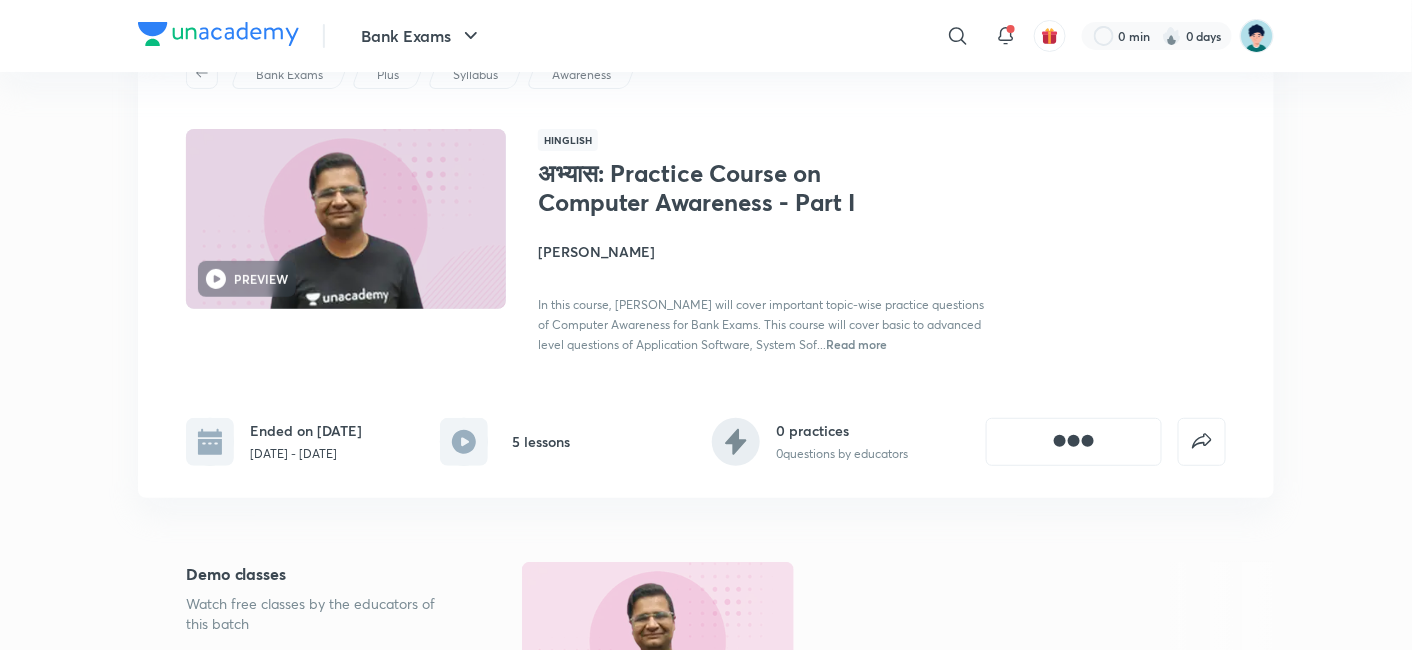 scroll, scrollTop: 0, scrollLeft: 0, axis: both 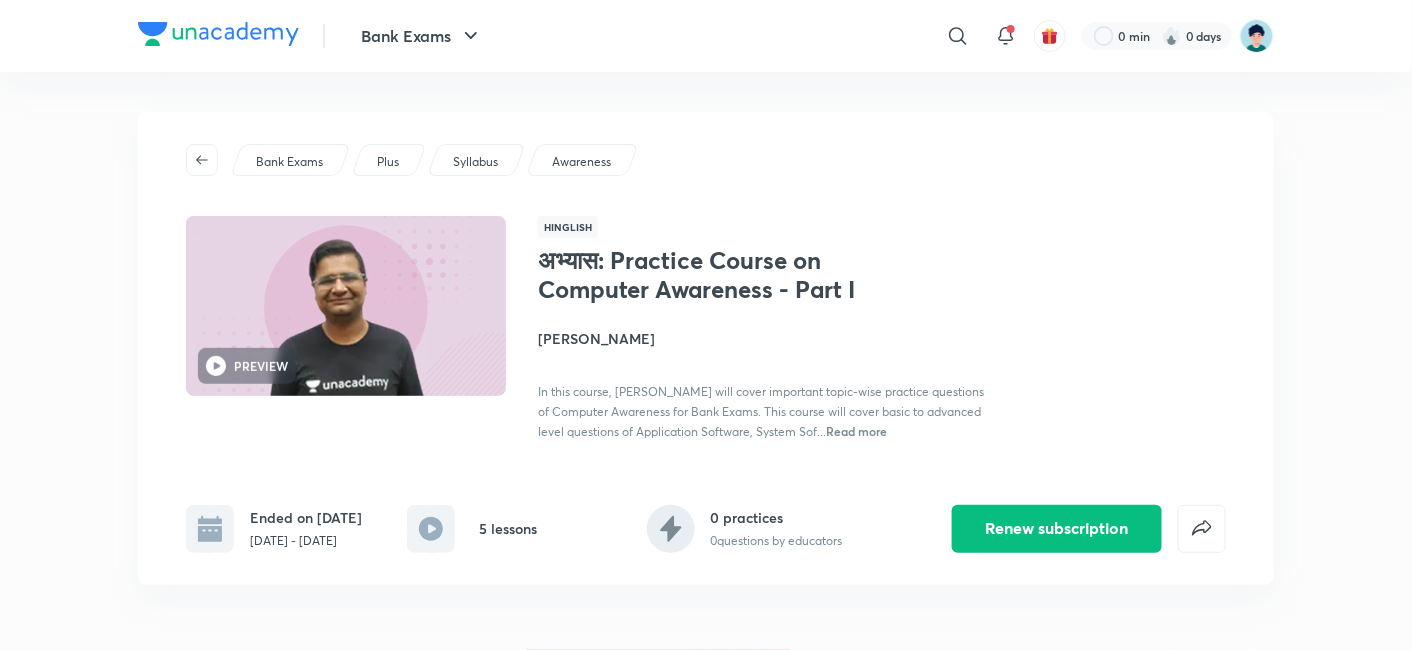 click on "Bank Exams ​ 0 min 0 days अभ्यास: Practice Course on Computer Awareness - Part I Renew subscription Bank Exams Plus Syllabus Awareness PREVIEW Hinglish अभ्यास: Practice Course on Computer Awareness - Part I [PERSON_NAME] In this course, [PERSON_NAME] will cover important topic-wise practice questions of Computer Awareness for Bank Exams. This course will cover basic to advanced level questions of Application Software, System Sof...  Read more Ended on [DATE] [DATE] - [DATE] 5 lessons 0 practices 0  questions by educators Renew subscription Demo classes   Watch free classes by the educators of this batch   1K Hinglish Awareness Mock test of Computer Awareness for RRB Clerk & PO [PERSON_NAME] [DATE] • 1h  Schedule [DATE] - [DATE] 5 lessons [DATE] Practice Session - Part I Lesson 1  •  [DATE]  •  1h 1m  [DATE] Practice Session - Part II Lesson 2  •  [DATE]  •  1h 1m  [DATE] Practice Session - Part III Lesson 3  •  [DATE]  •  1h  Jun [DATE] UPSC" at bounding box center (706, 1430) 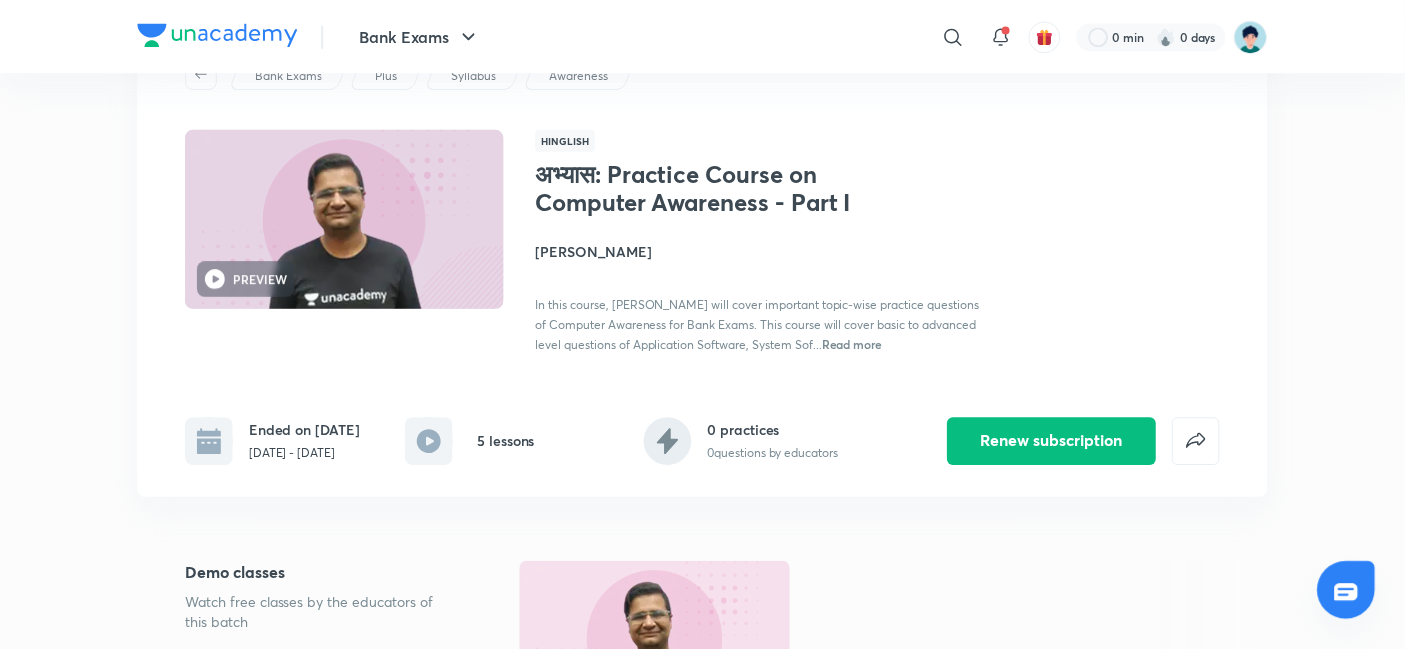 scroll, scrollTop: 0, scrollLeft: 0, axis: both 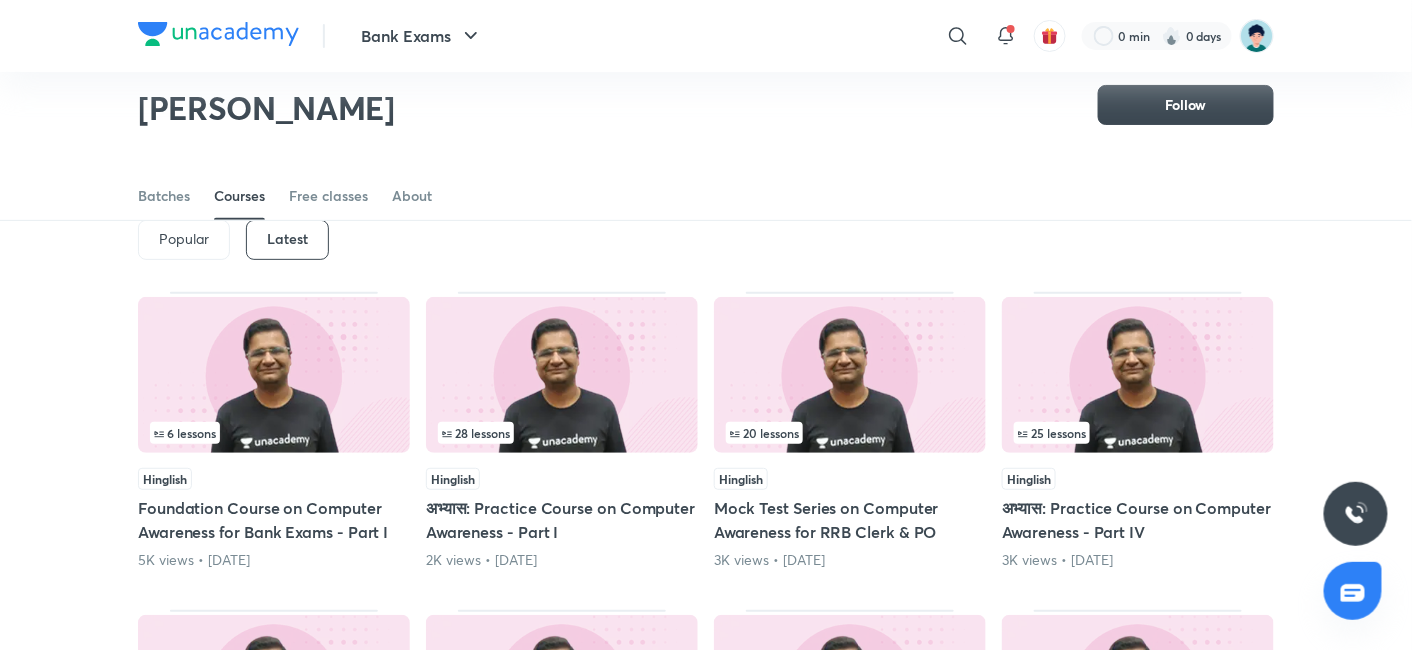 click on "अभ्यास: Practice Course on Computer Awareness - Part IV" at bounding box center [1138, 520] 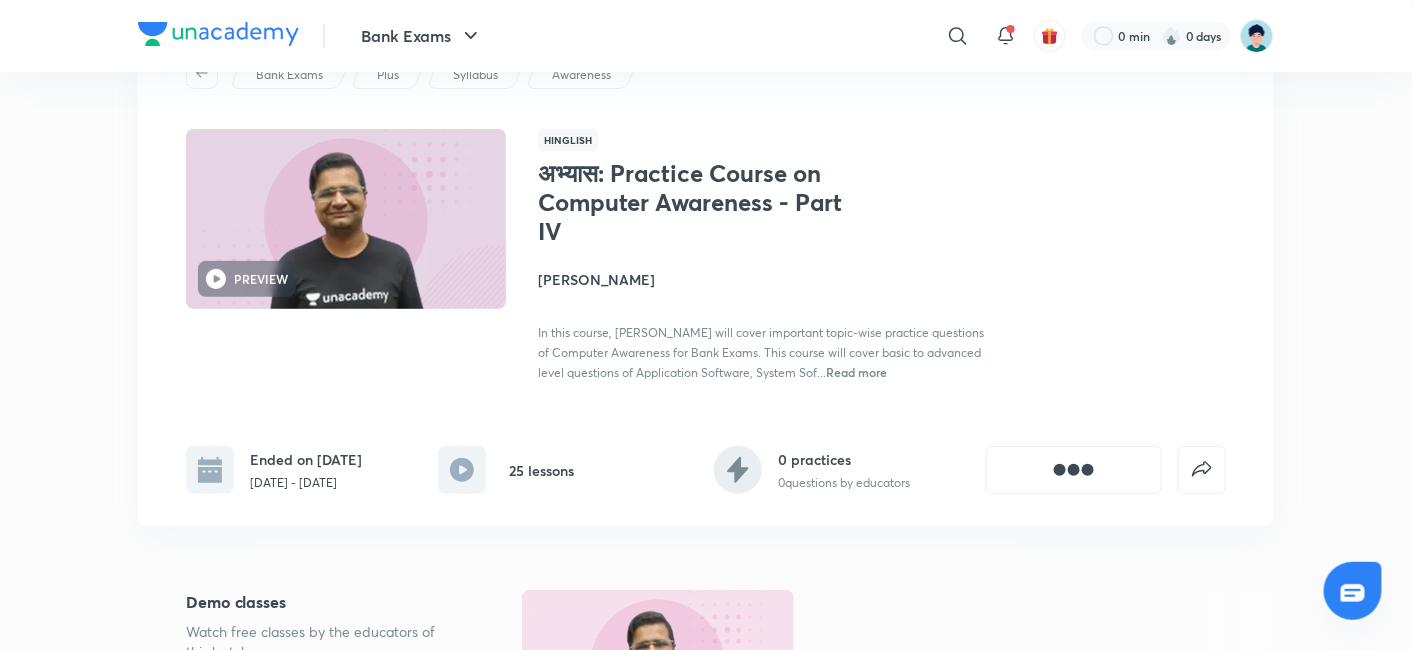 scroll, scrollTop: 0, scrollLeft: 0, axis: both 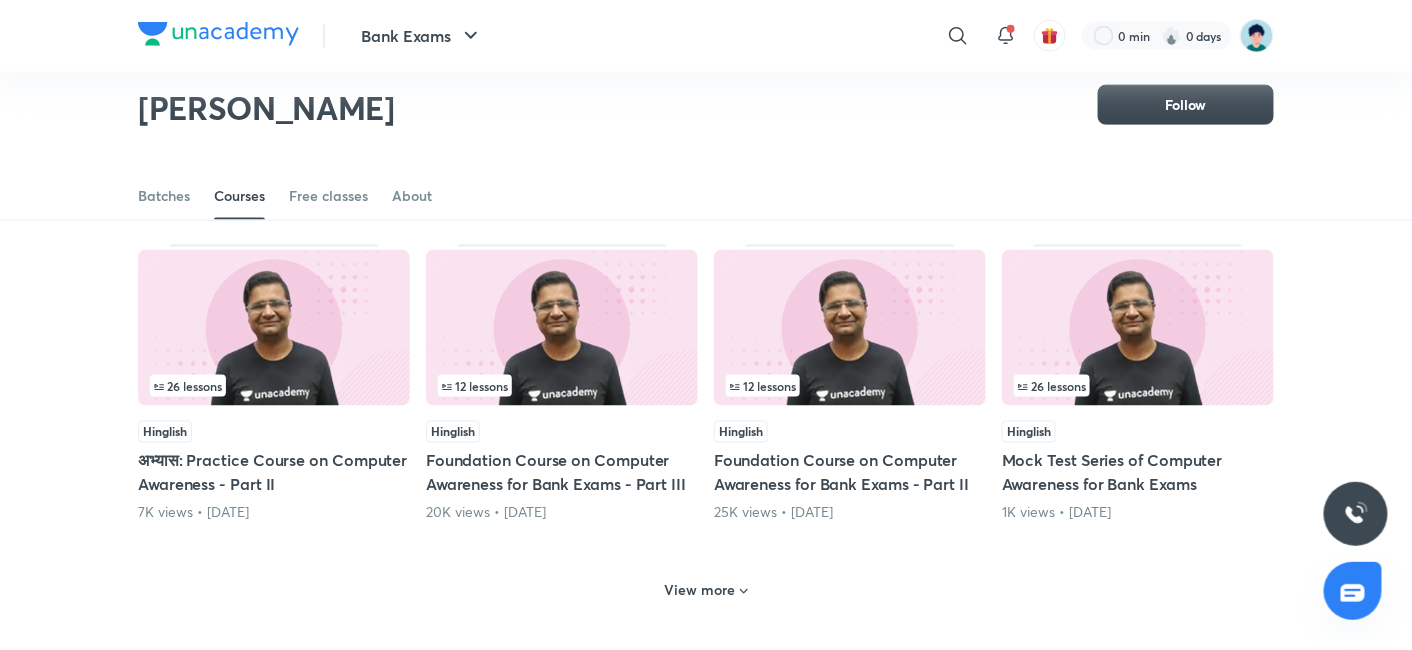 click on "Foundation Course on Computer Awareness for Bank Exams - Part II" at bounding box center (850, 473) 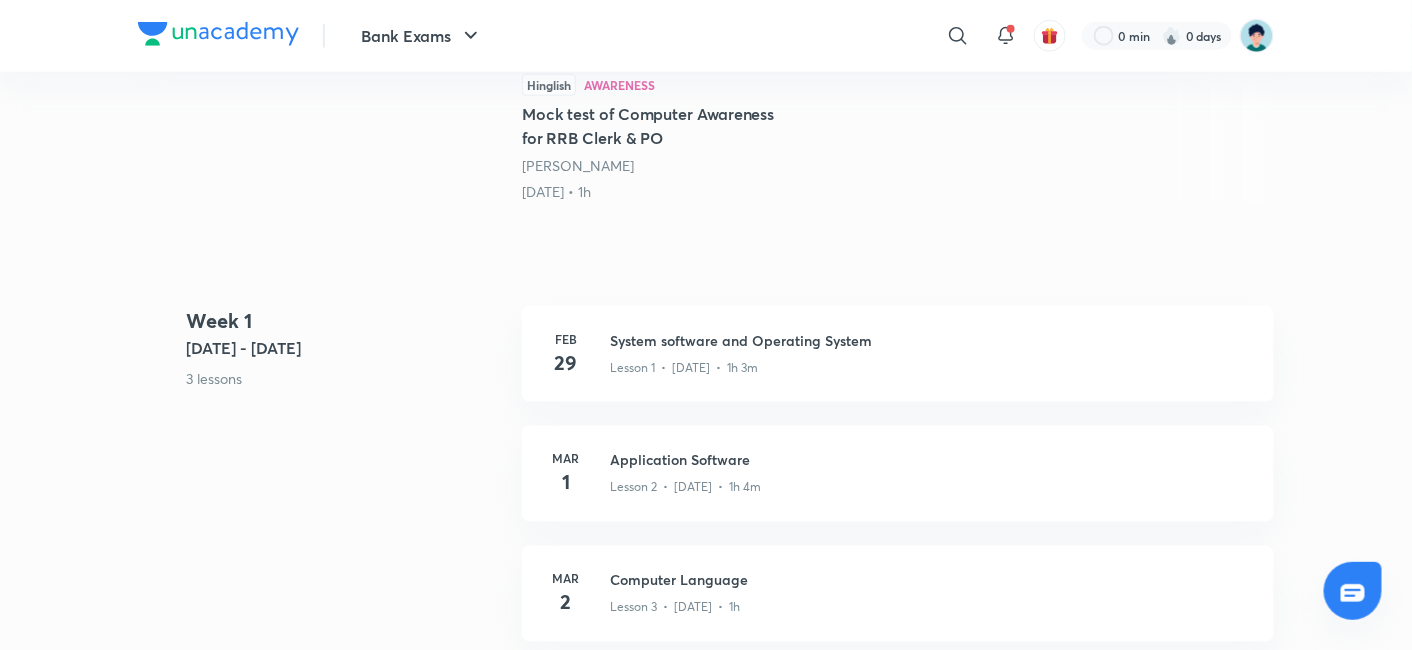 scroll, scrollTop: 0, scrollLeft: 0, axis: both 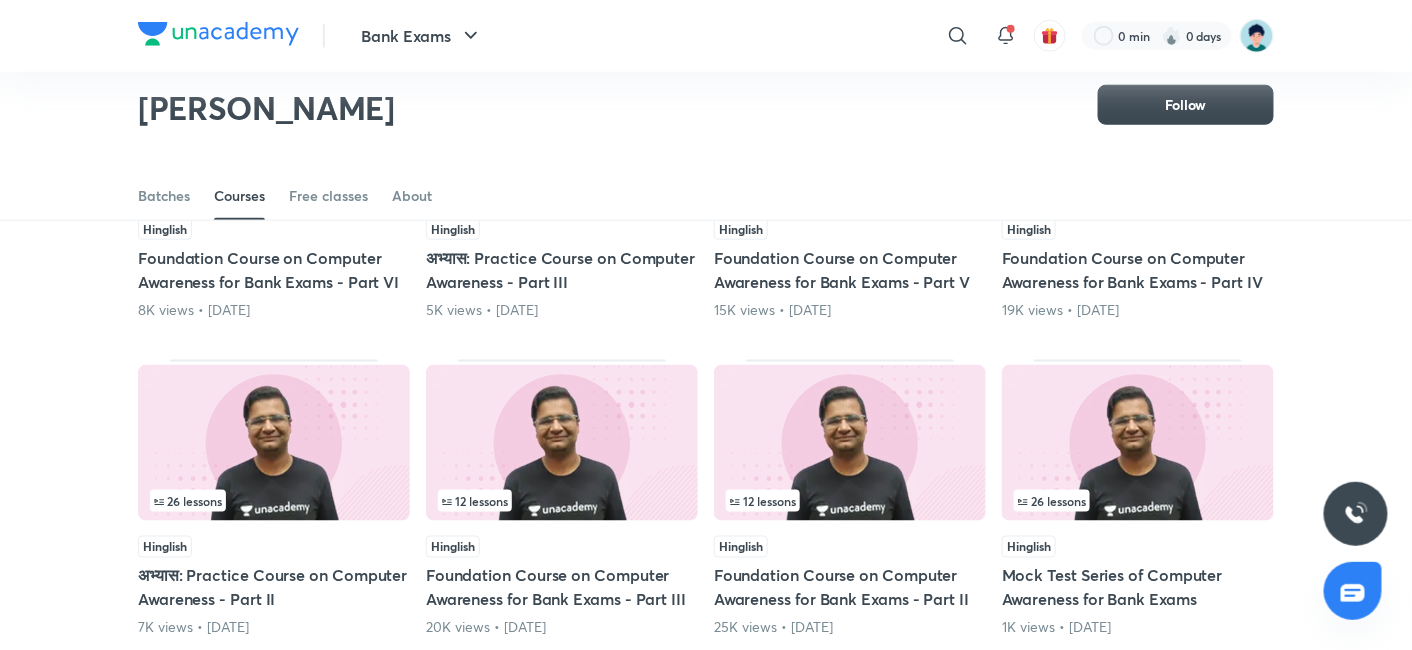 click on "अभ्यास: Practice Course on Computer Awareness - Part III" at bounding box center (562, 270) 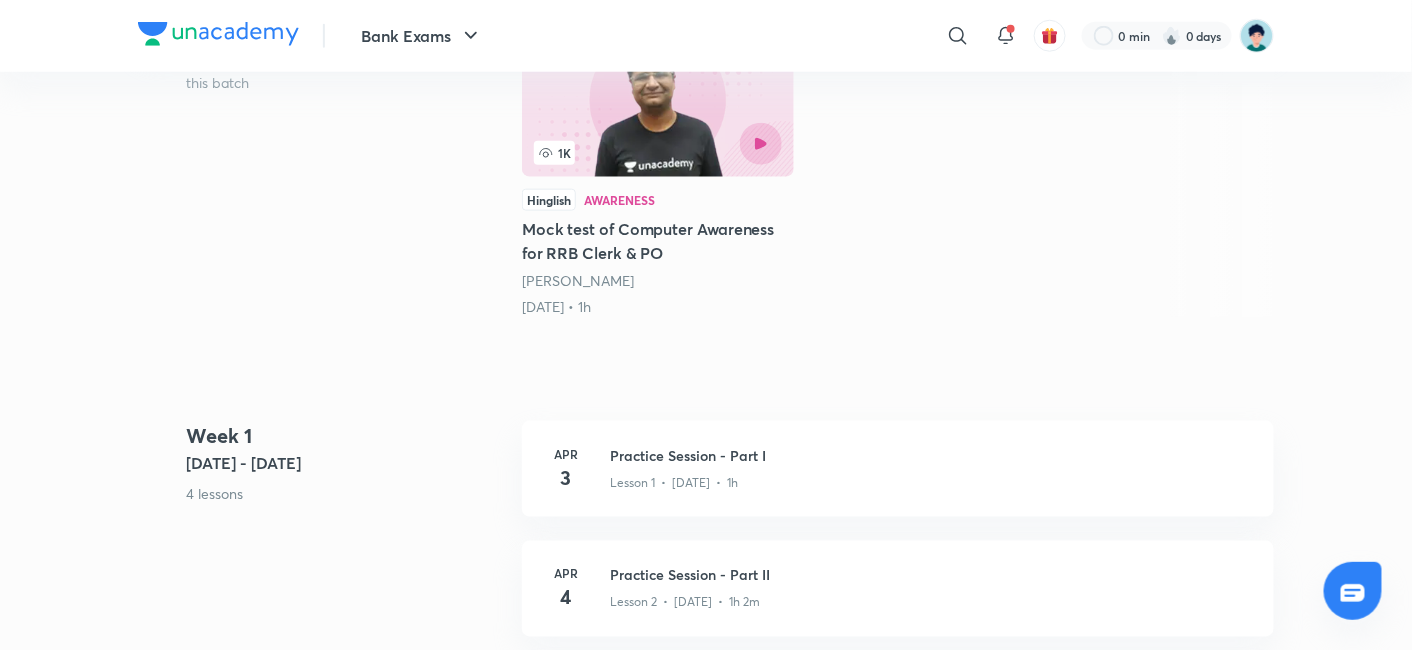 scroll, scrollTop: 0, scrollLeft: 0, axis: both 